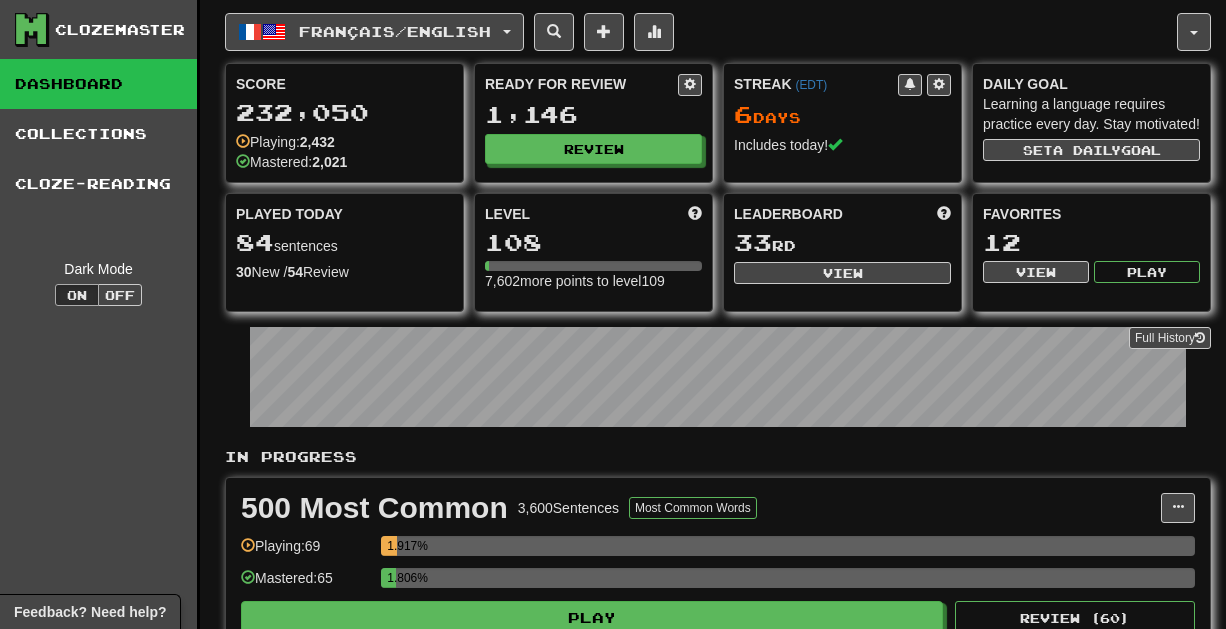 scroll, scrollTop: 0, scrollLeft: 0, axis: both 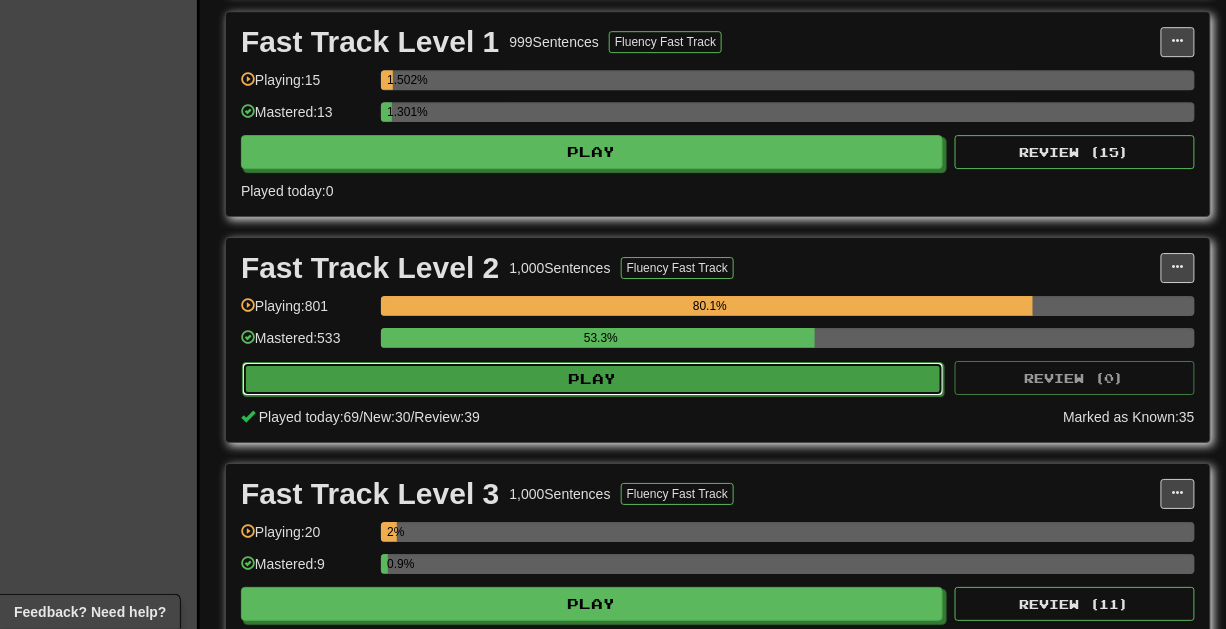 click on "Play" at bounding box center (593, 379) 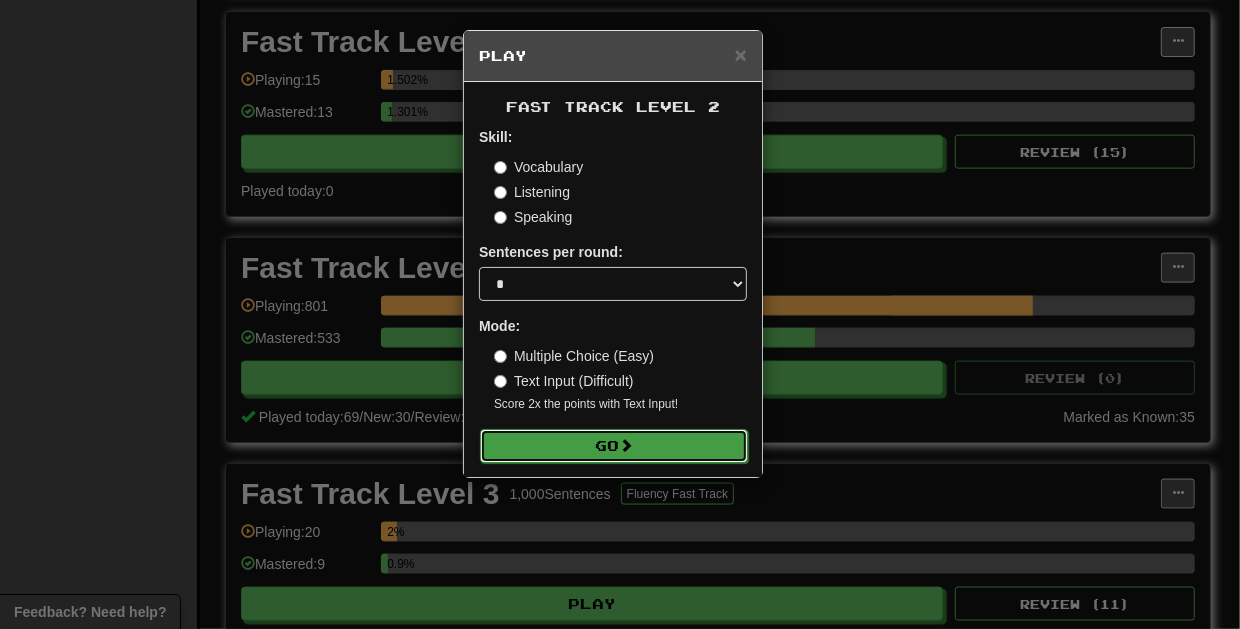 click on "Go" at bounding box center (614, 446) 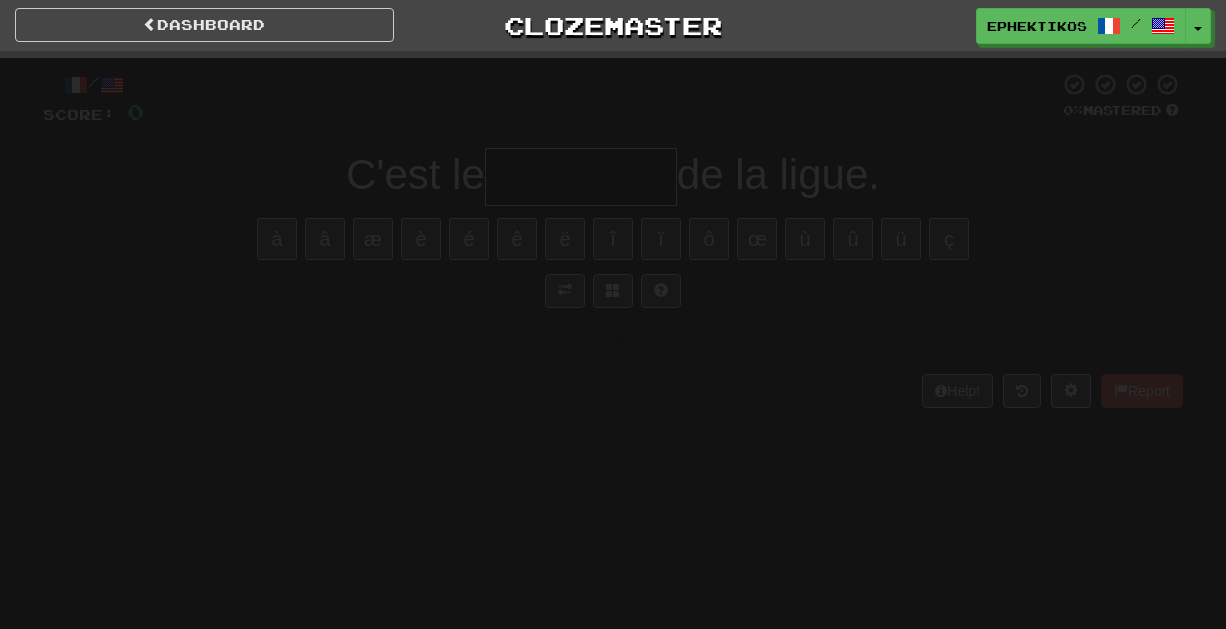 scroll, scrollTop: 0, scrollLeft: 0, axis: both 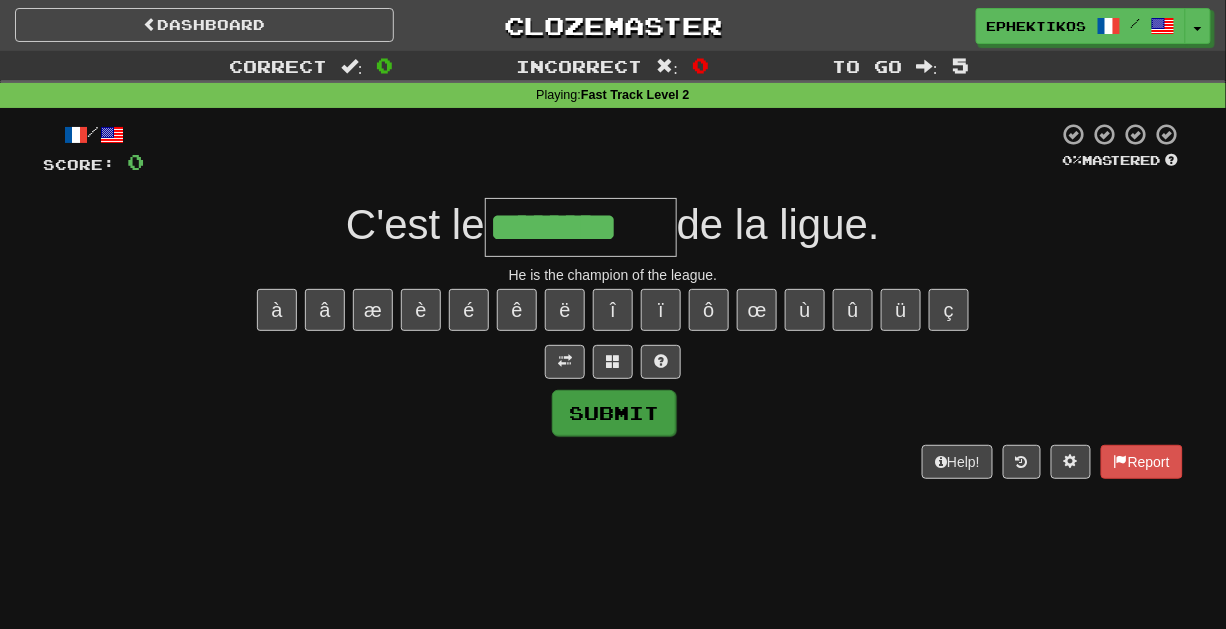 type on "********" 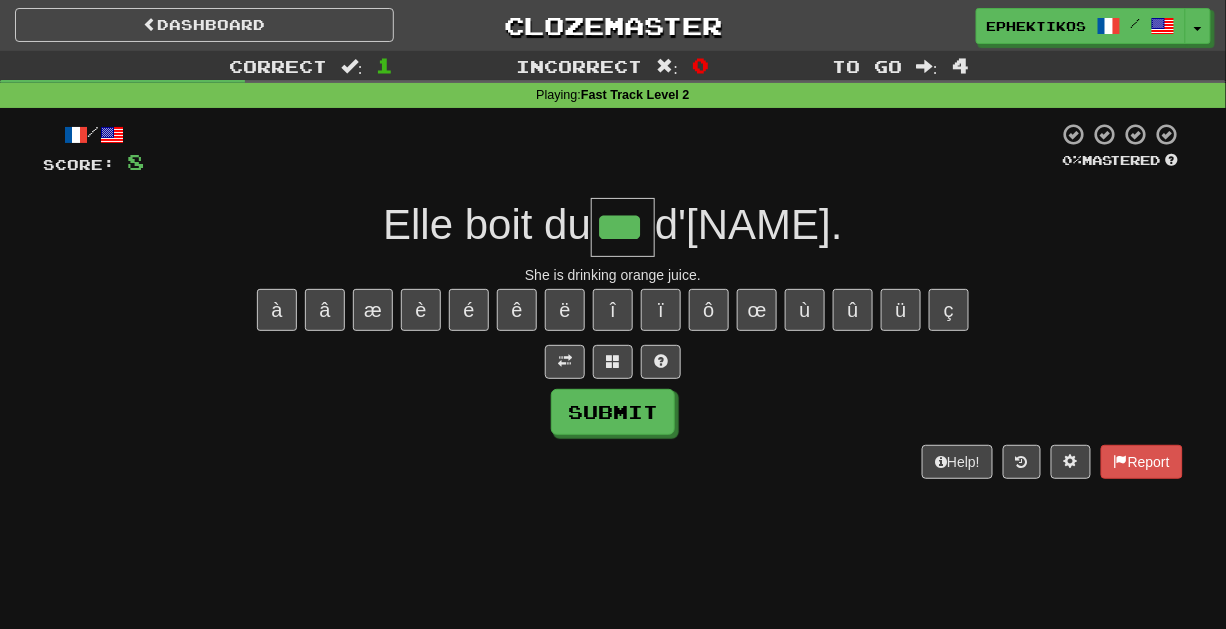 type on "***" 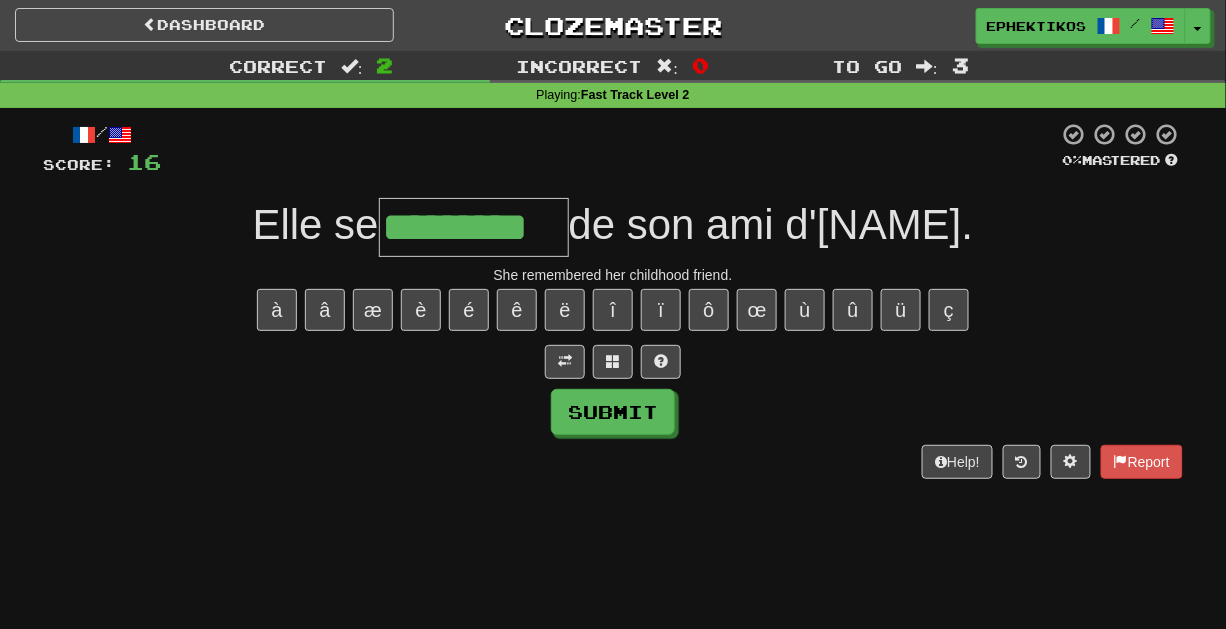 type on "*********" 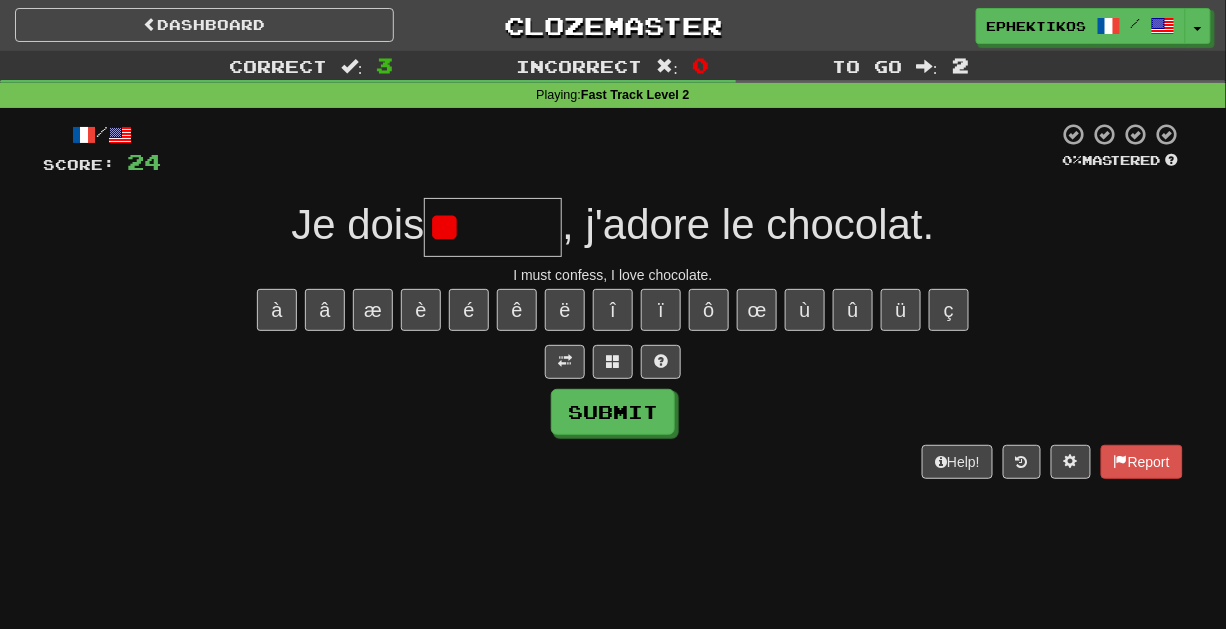 type on "*" 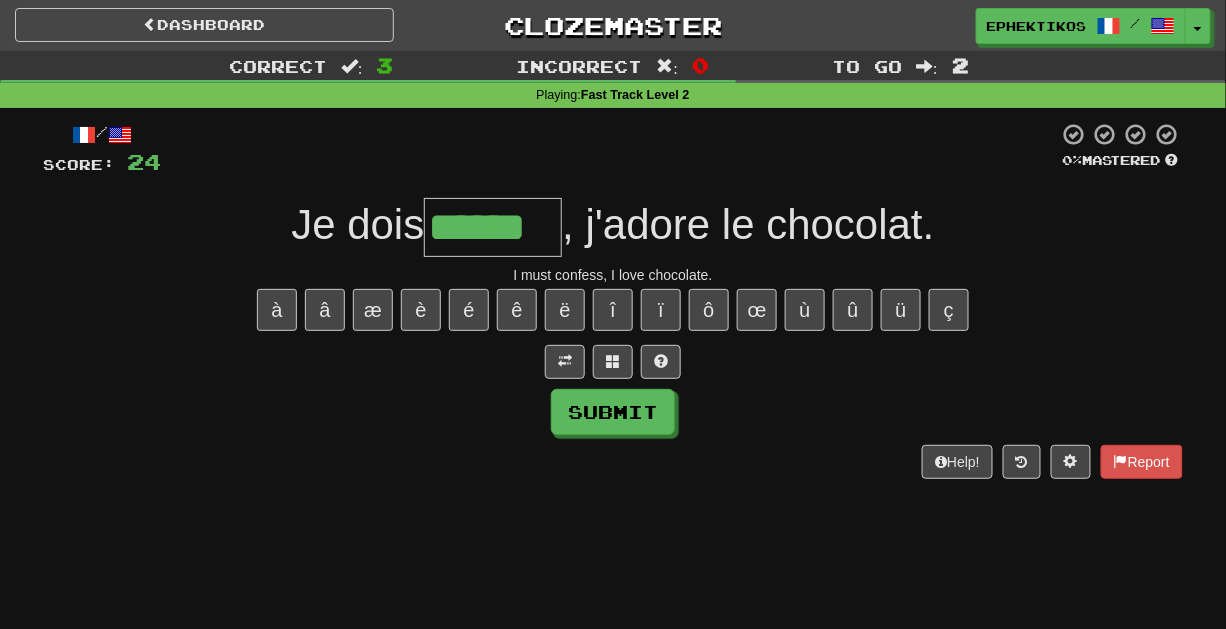 type on "******" 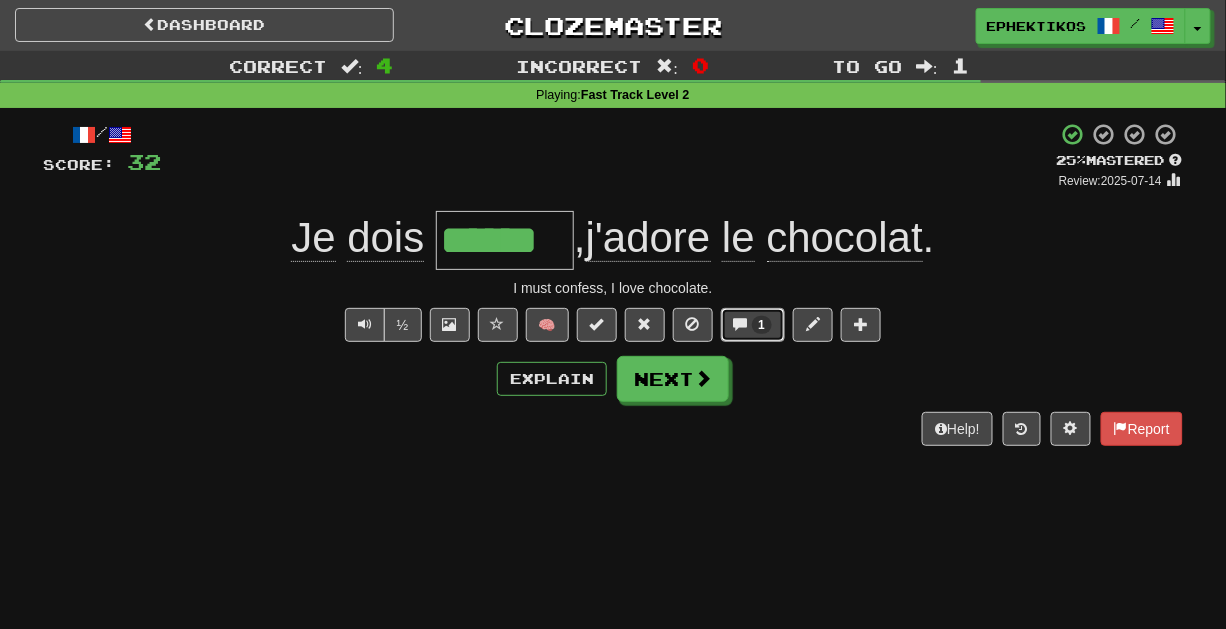 click at bounding box center (741, 324) 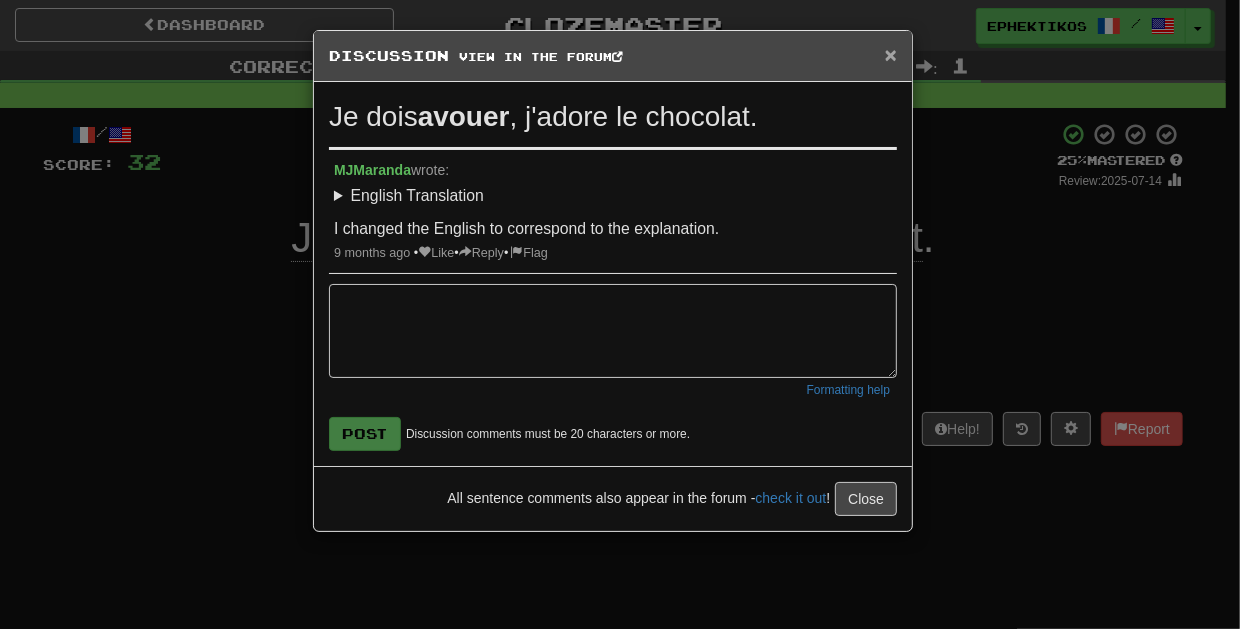 click on "×" at bounding box center (891, 54) 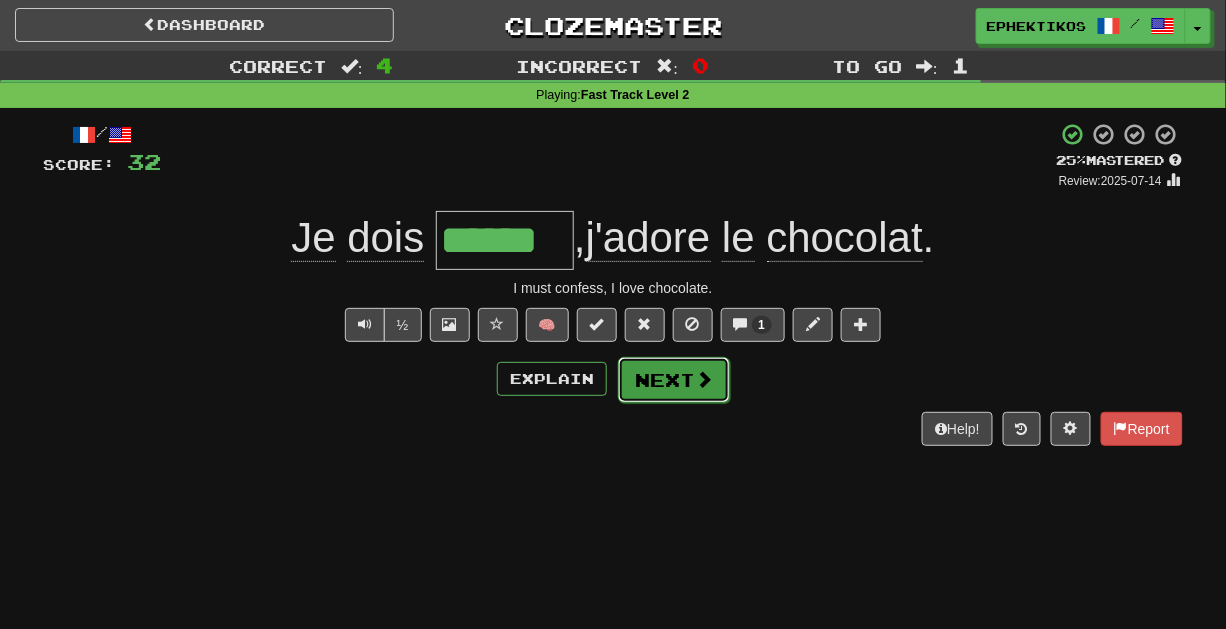 click on "Next" at bounding box center (674, 380) 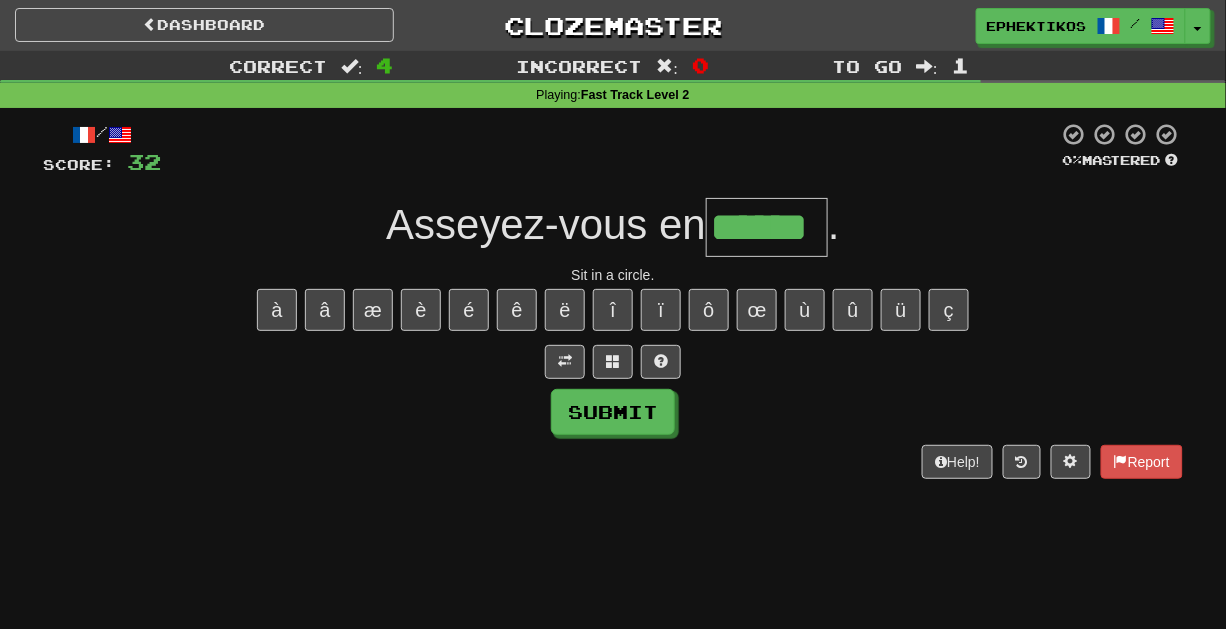 type on "******" 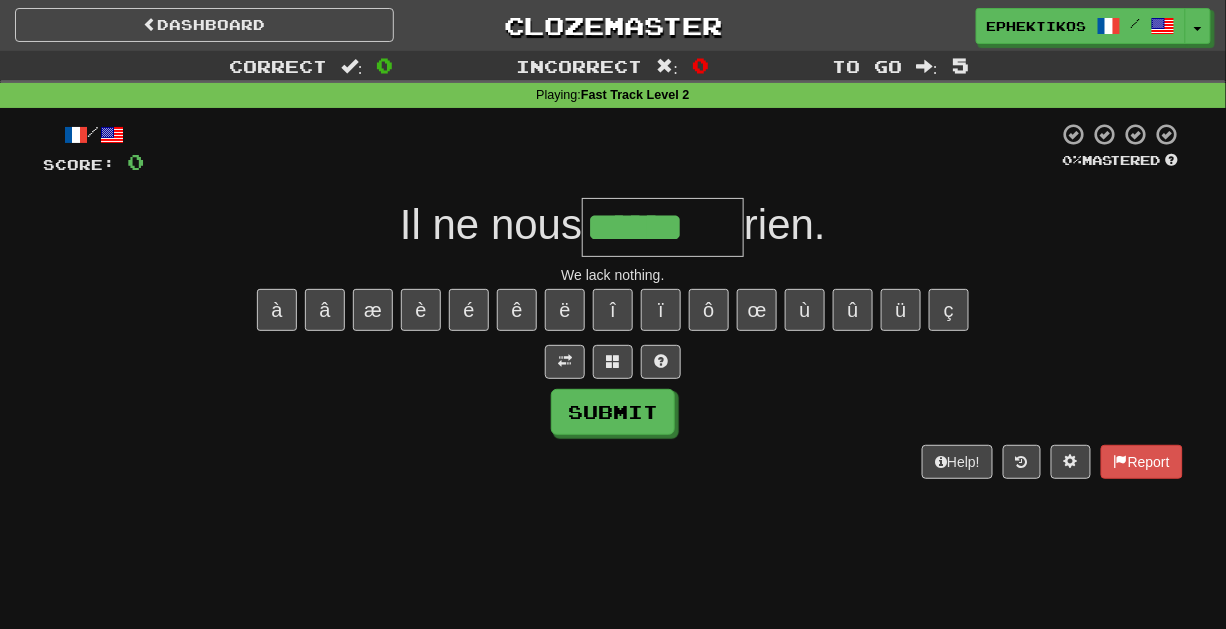 type on "******" 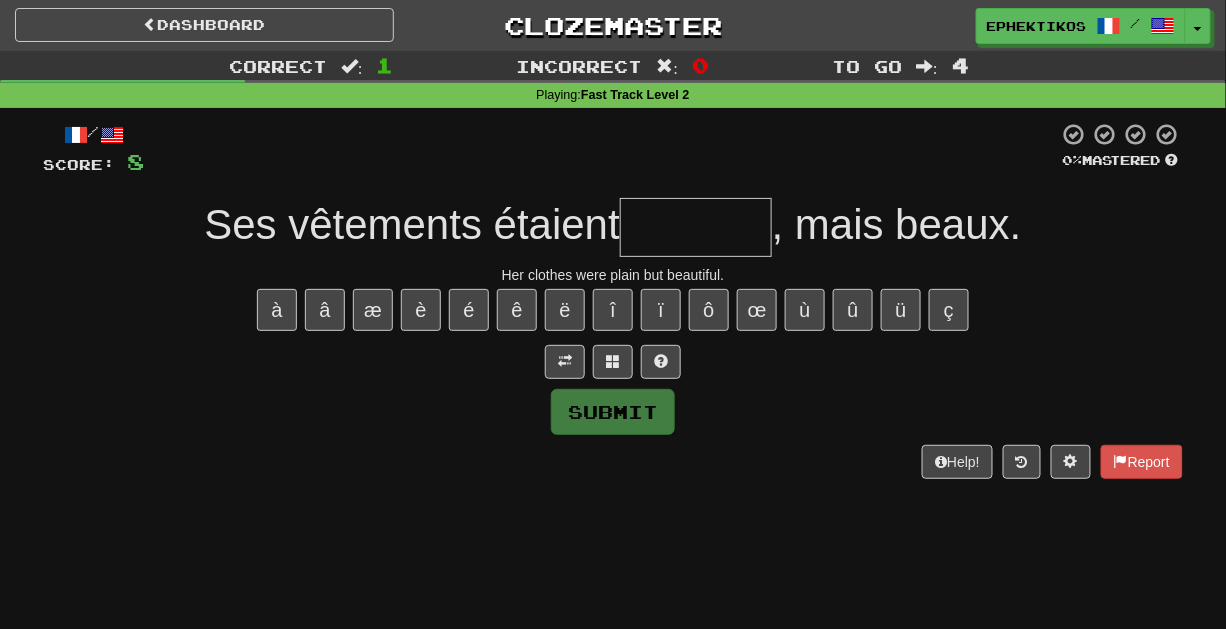 type on "*" 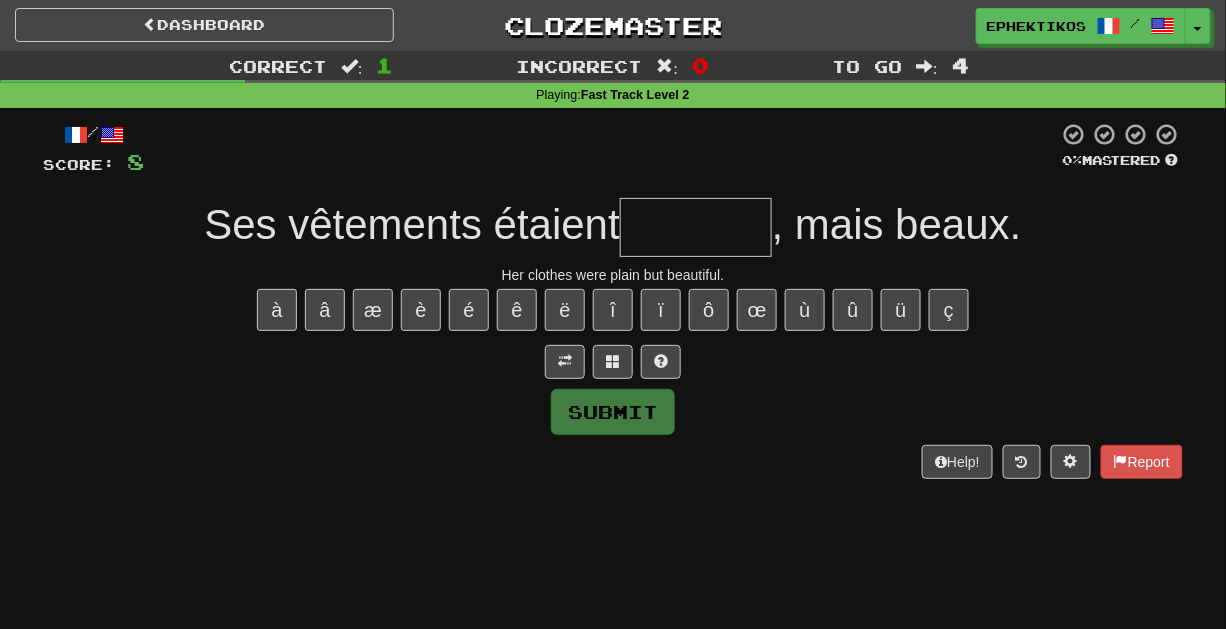 type on "*" 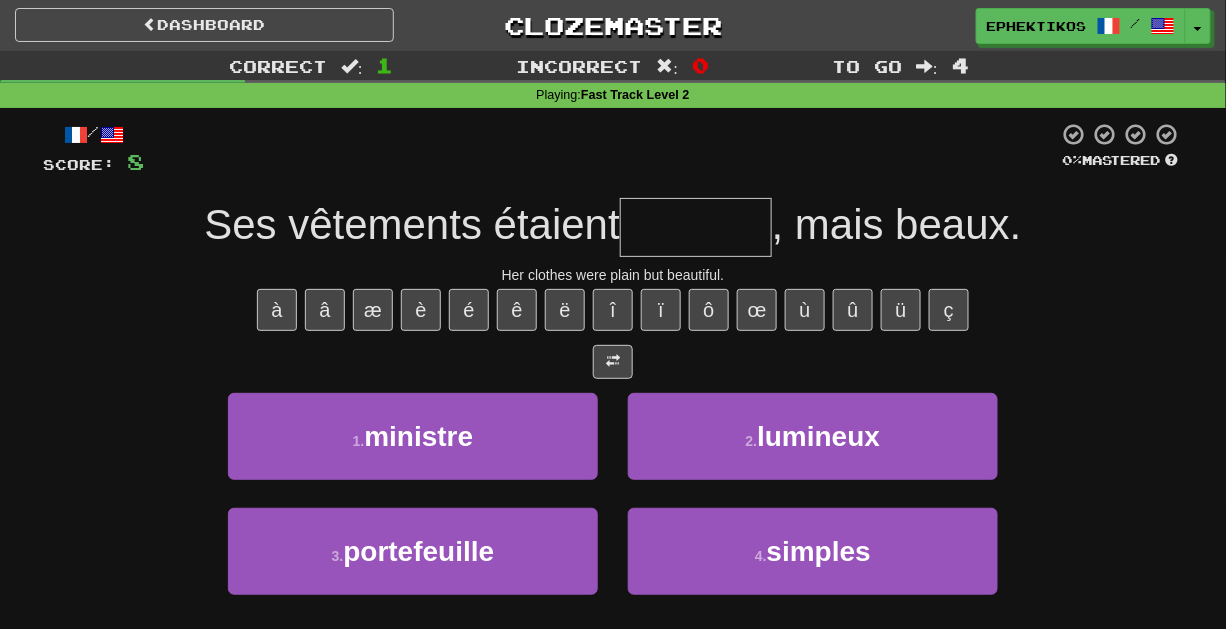 type on "*******" 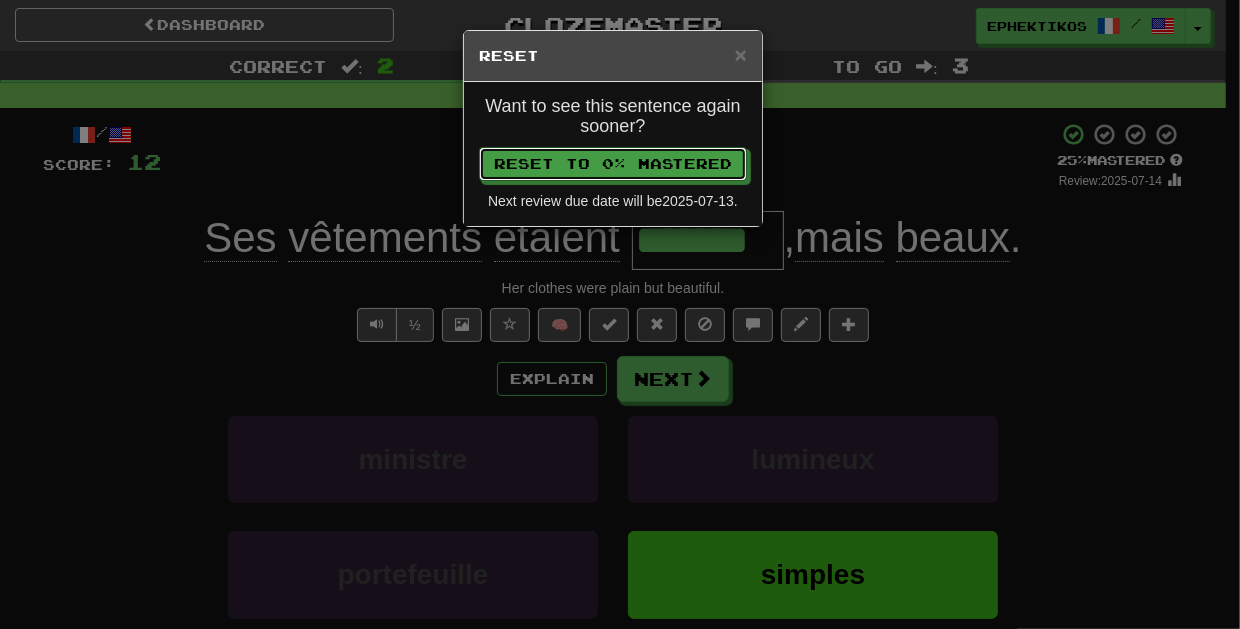 type 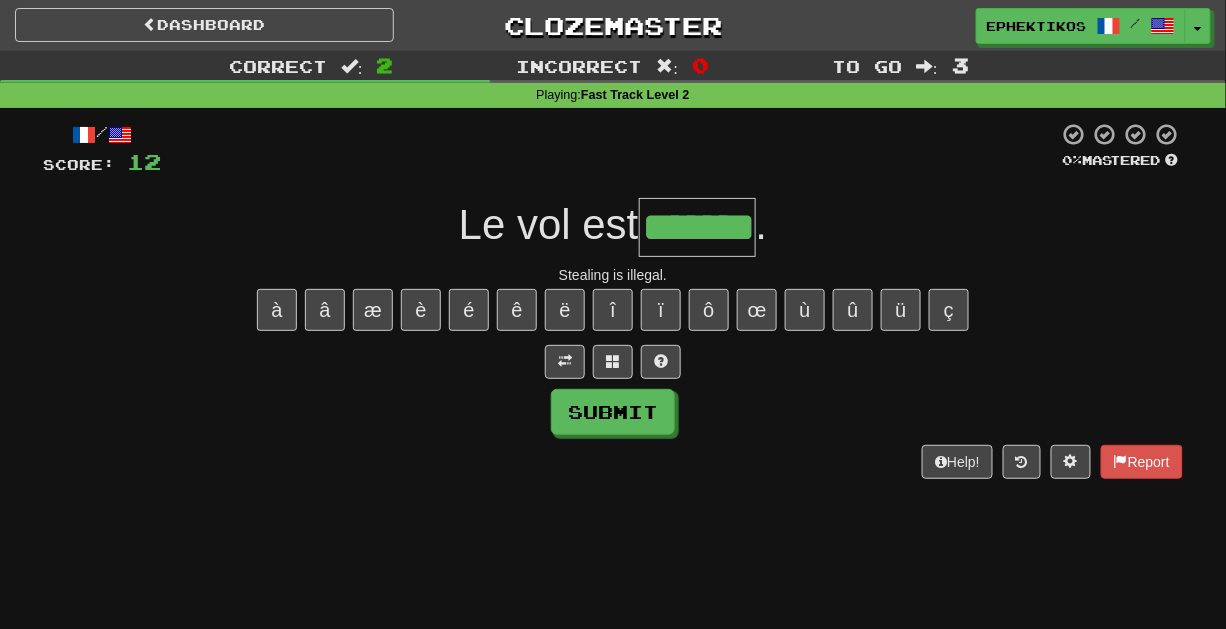 type on "*******" 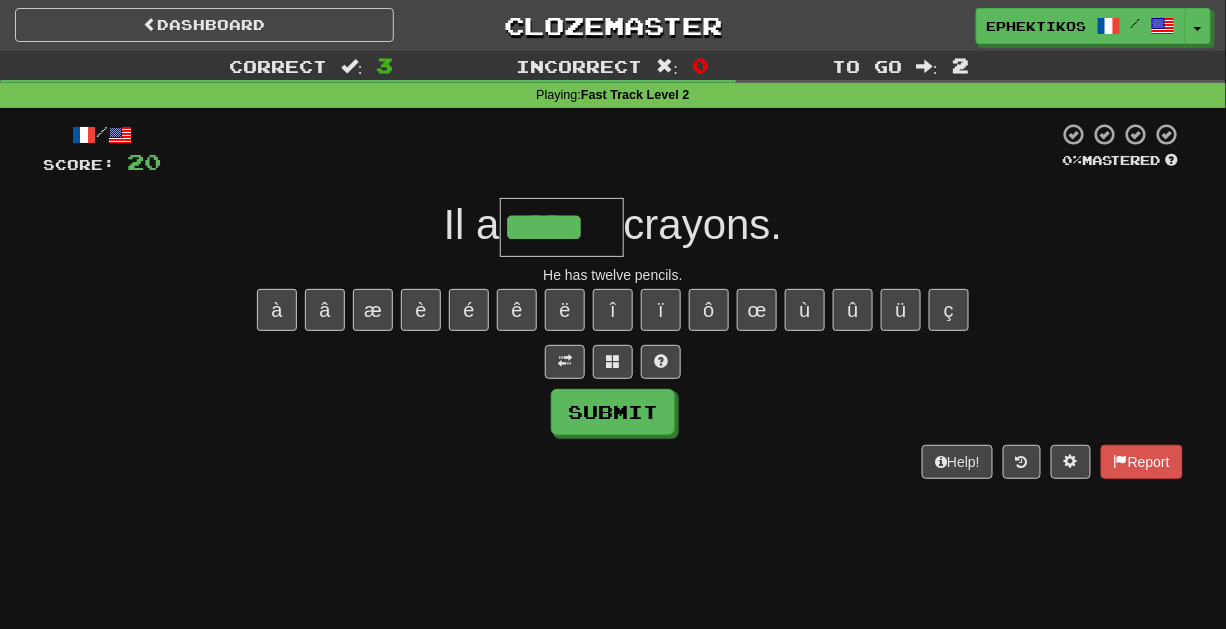 type on "*****" 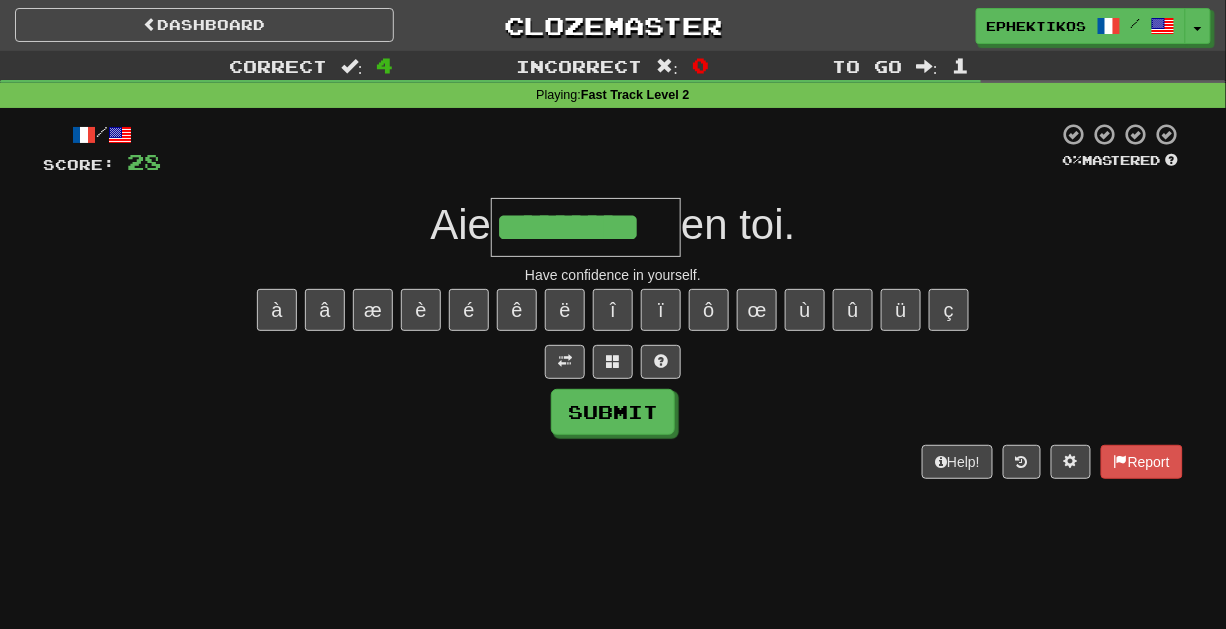 type on "*********" 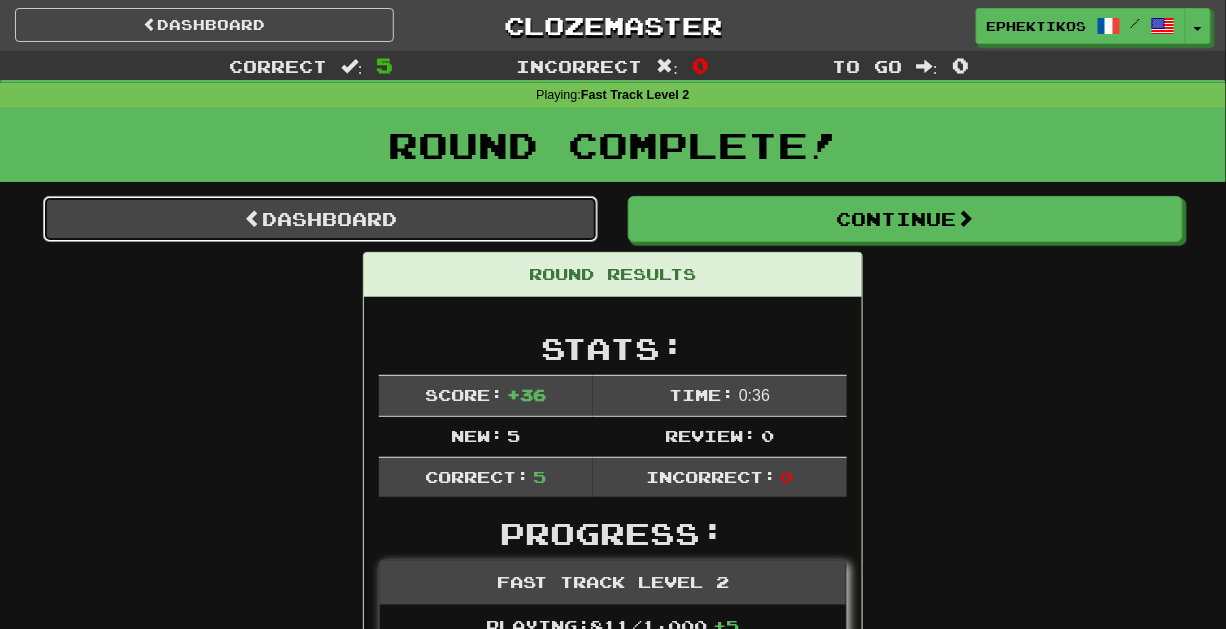 click on "Dashboard" at bounding box center [320, 219] 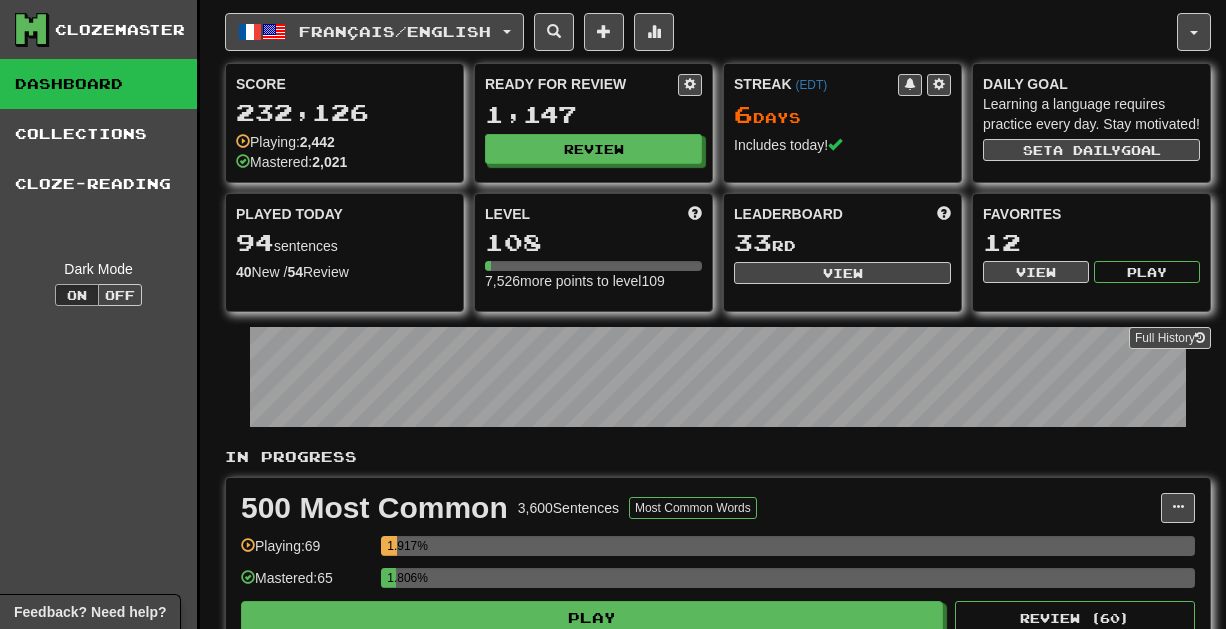 scroll, scrollTop: 0, scrollLeft: 0, axis: both 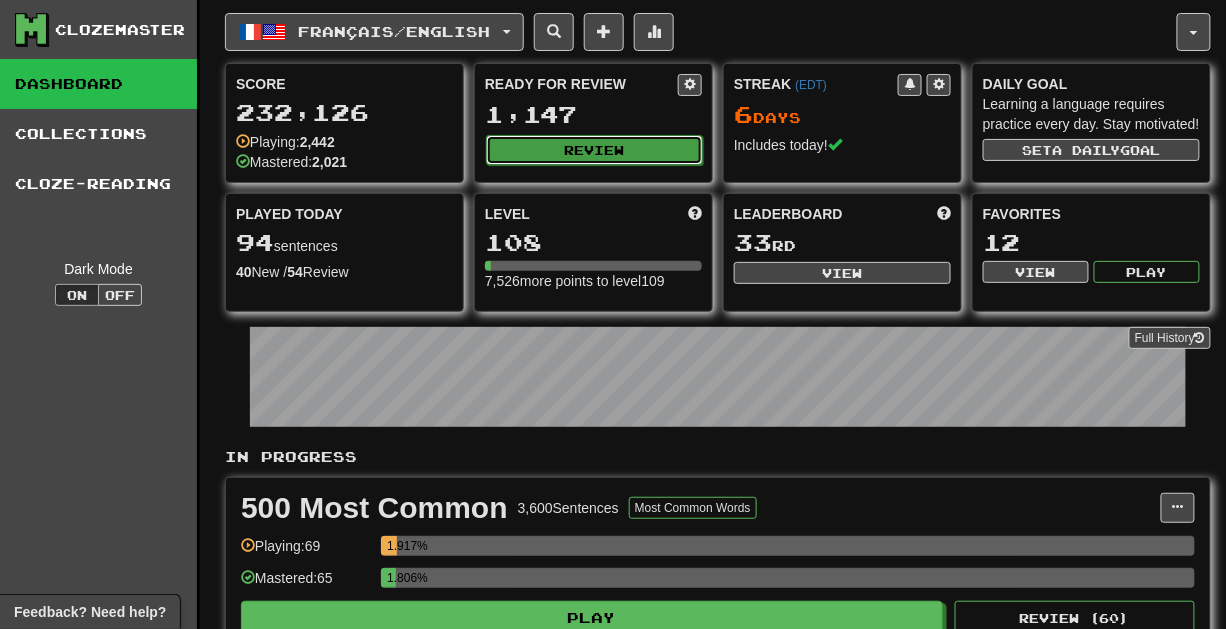 click on "Review" at bounding box center [594, 150] 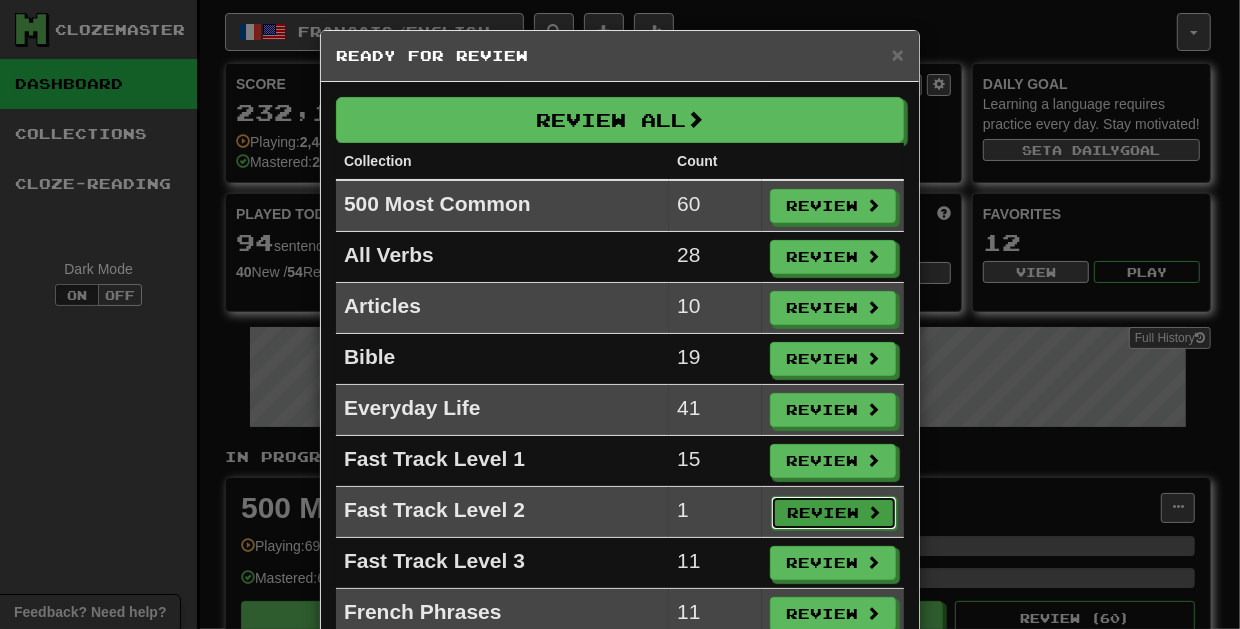 click on "Review" at bounding box center [834, 513] 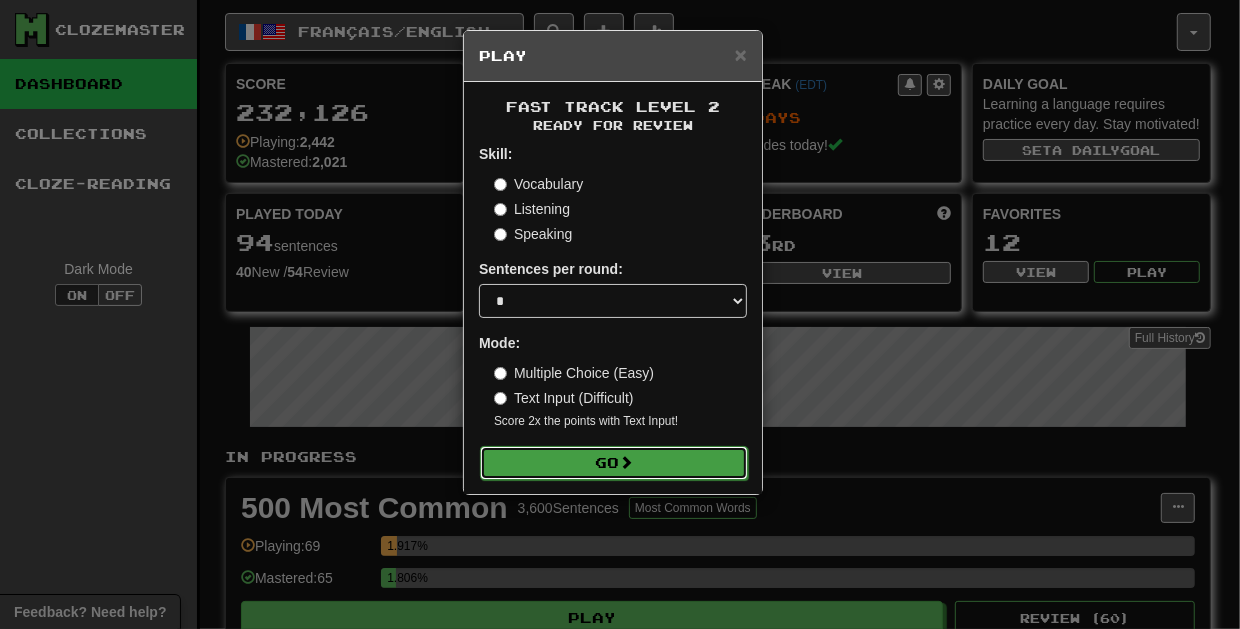 click on "Go" at bounding box center (614, 463) 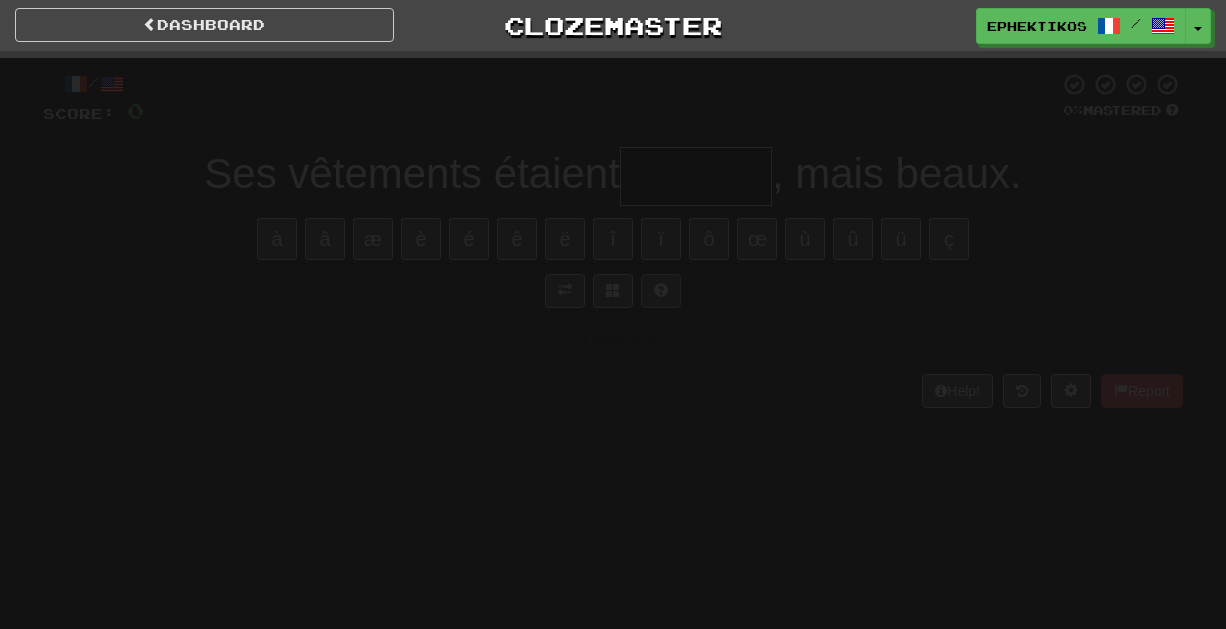 scroll, scrollTop: 0, scrollLeft: 0, axis: both 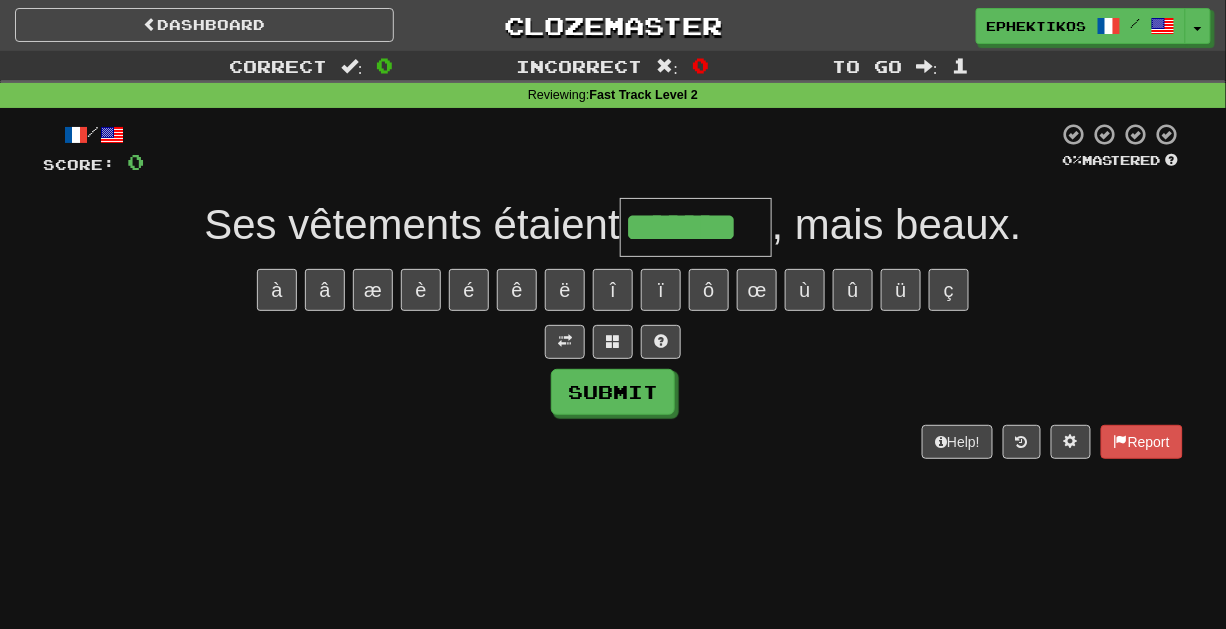 type on "*******" 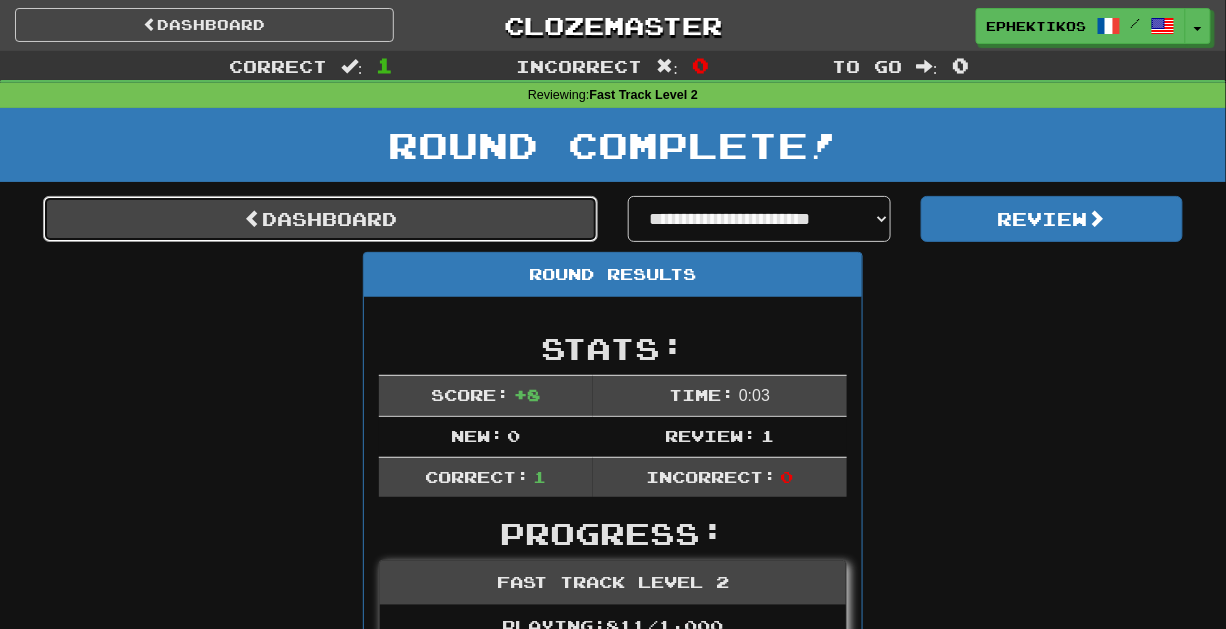 click on "Dashboard" at bounding box center (320, 219) 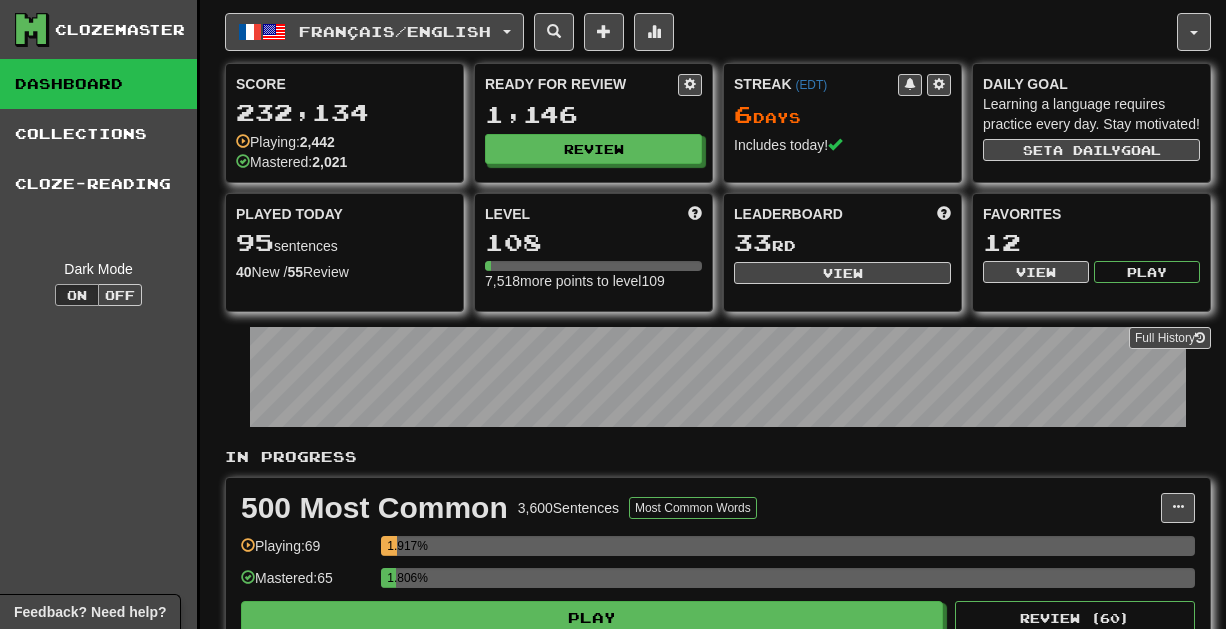 scroll, scrollTop: 0, scrollLeft: 0, axis: both 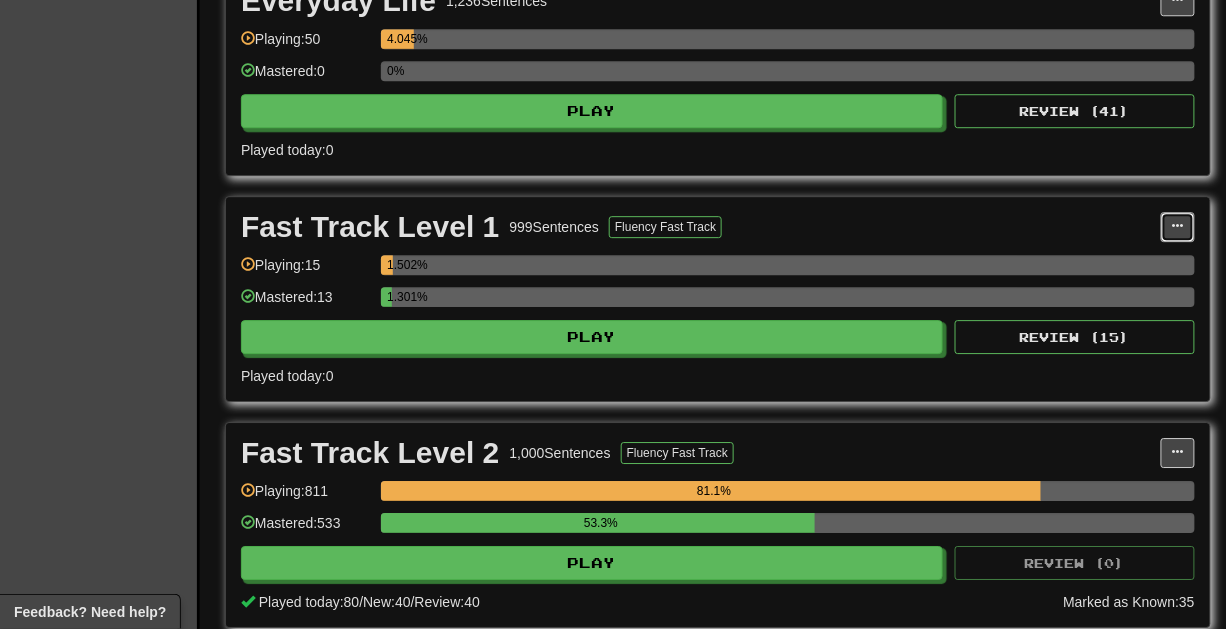 click at bounding box center (1178, 227) 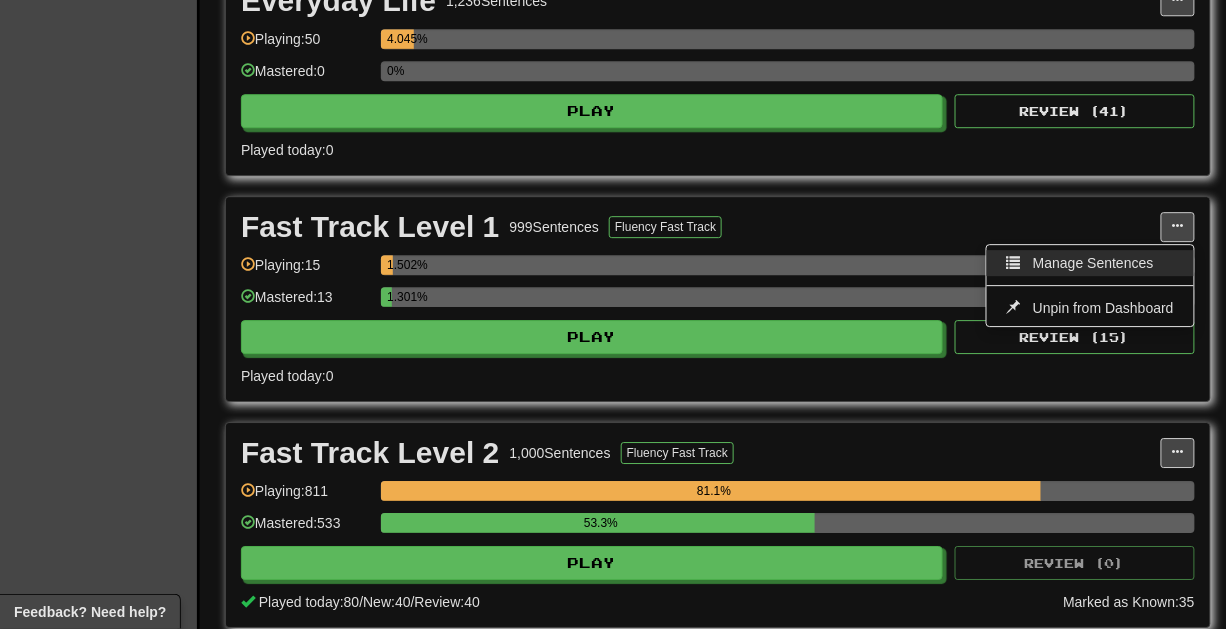 click on "Manage Sentences" at bounding box center (1093, 263) 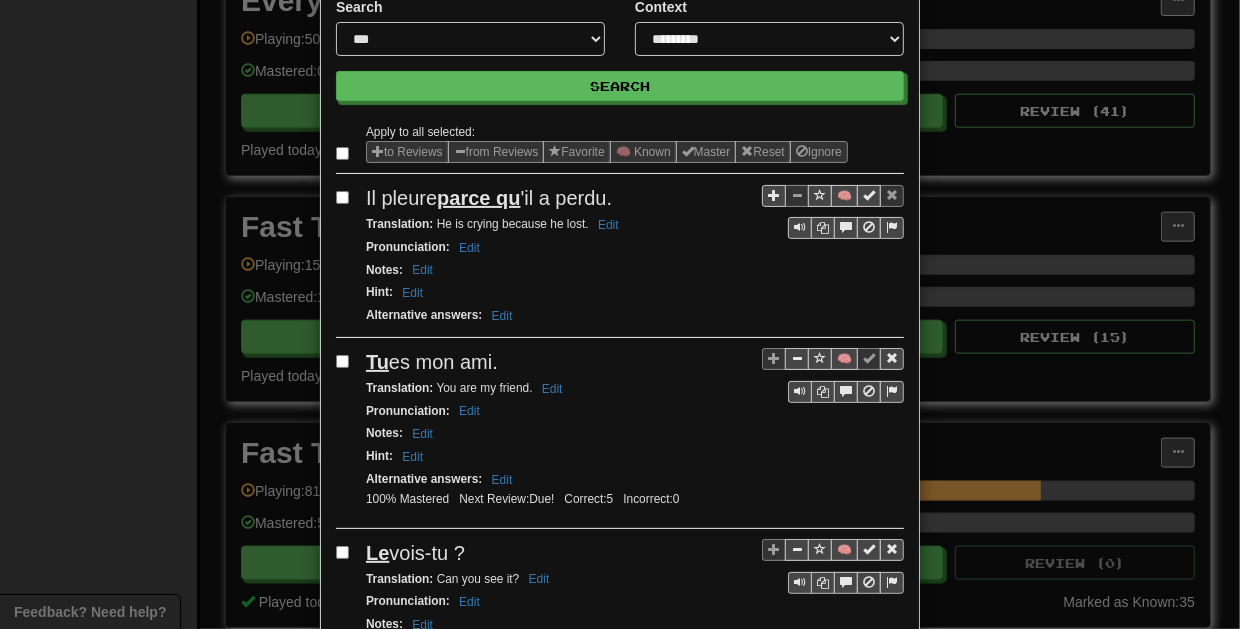 scroll, scrollTop: 0, scrollLeft: 0, axis: both 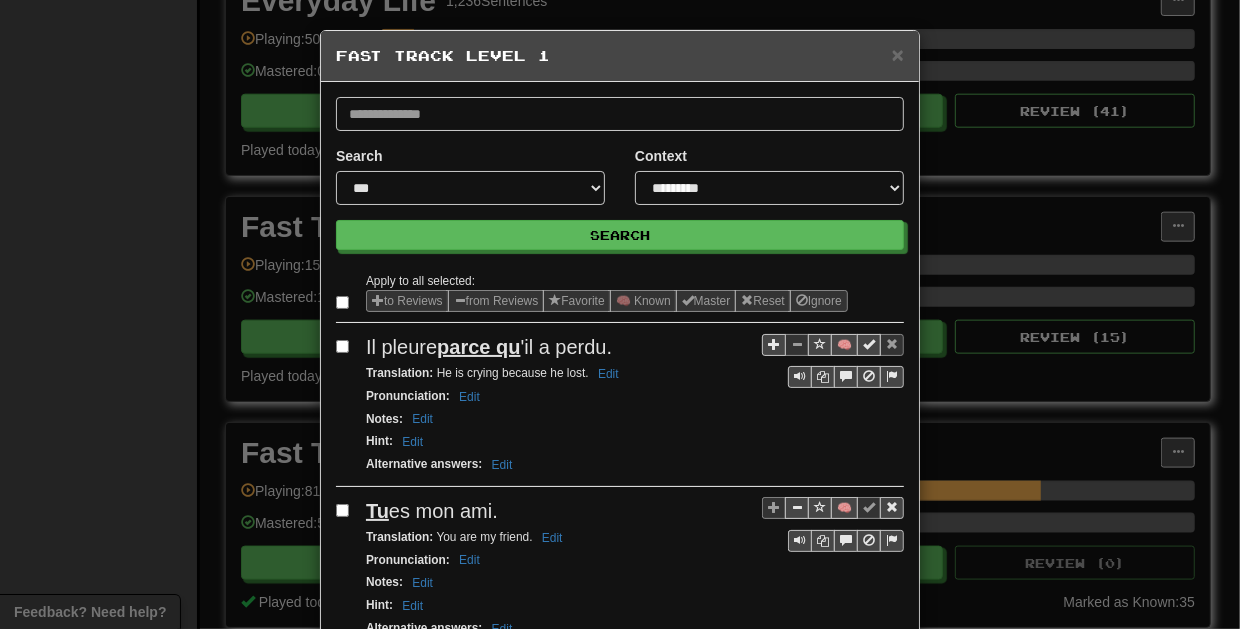 click on "Fast Track Level 1" at bounding box center (620, 56) 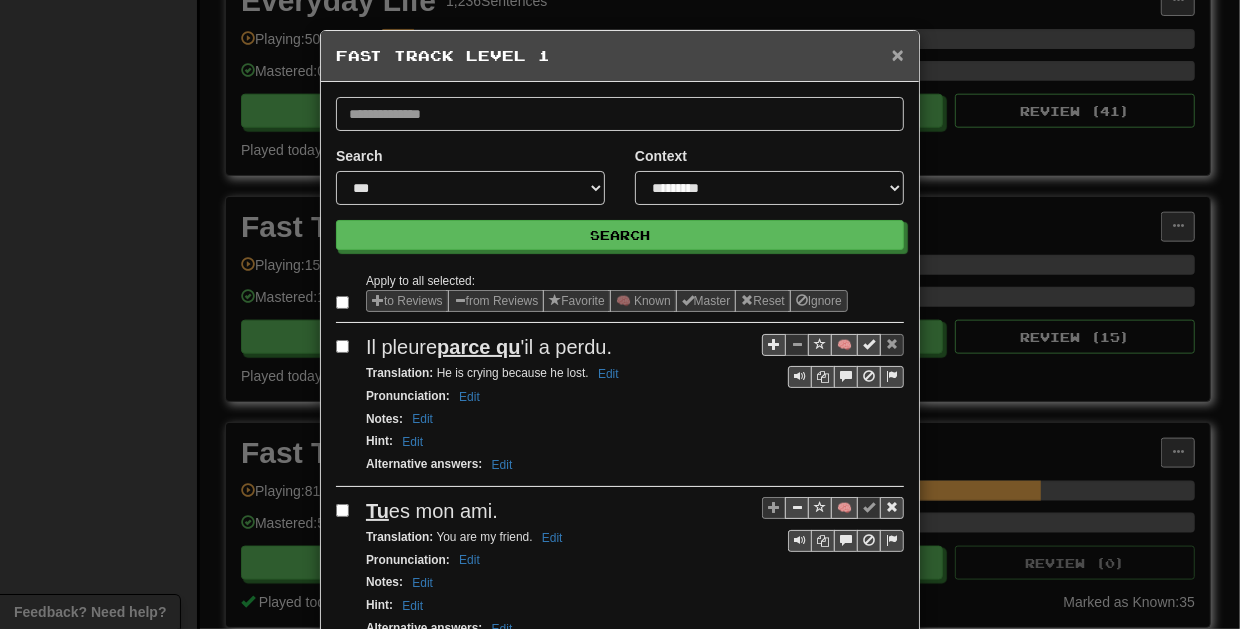 click on "×" at bounding box center (898, 54) 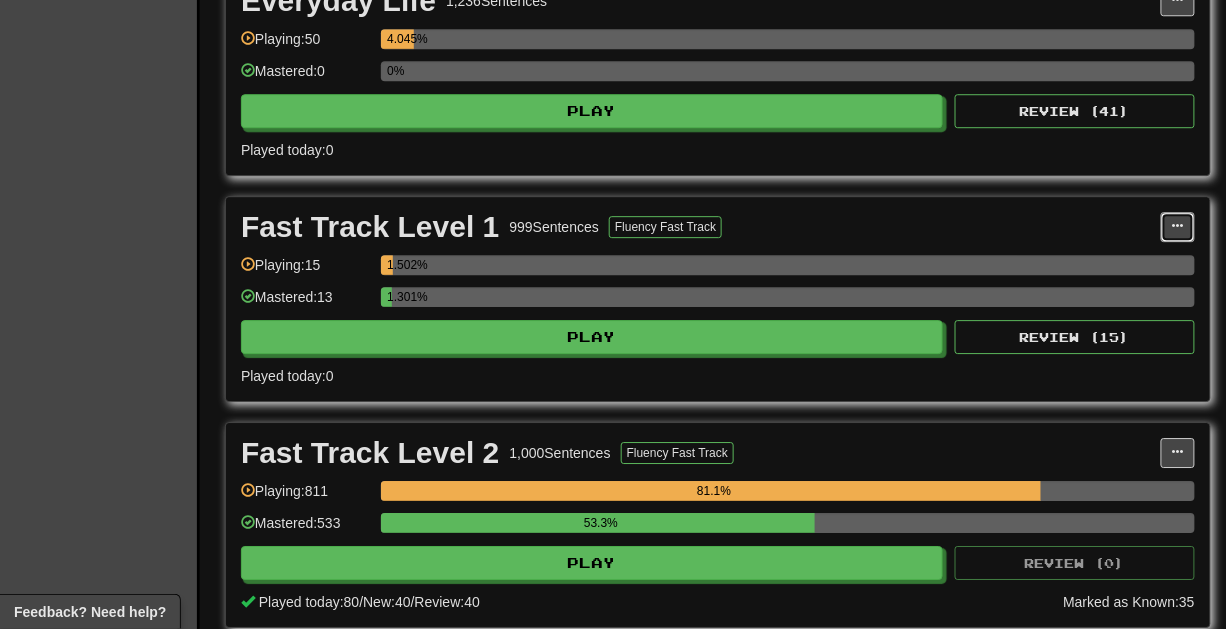 click at bounding box center (1178, 227) 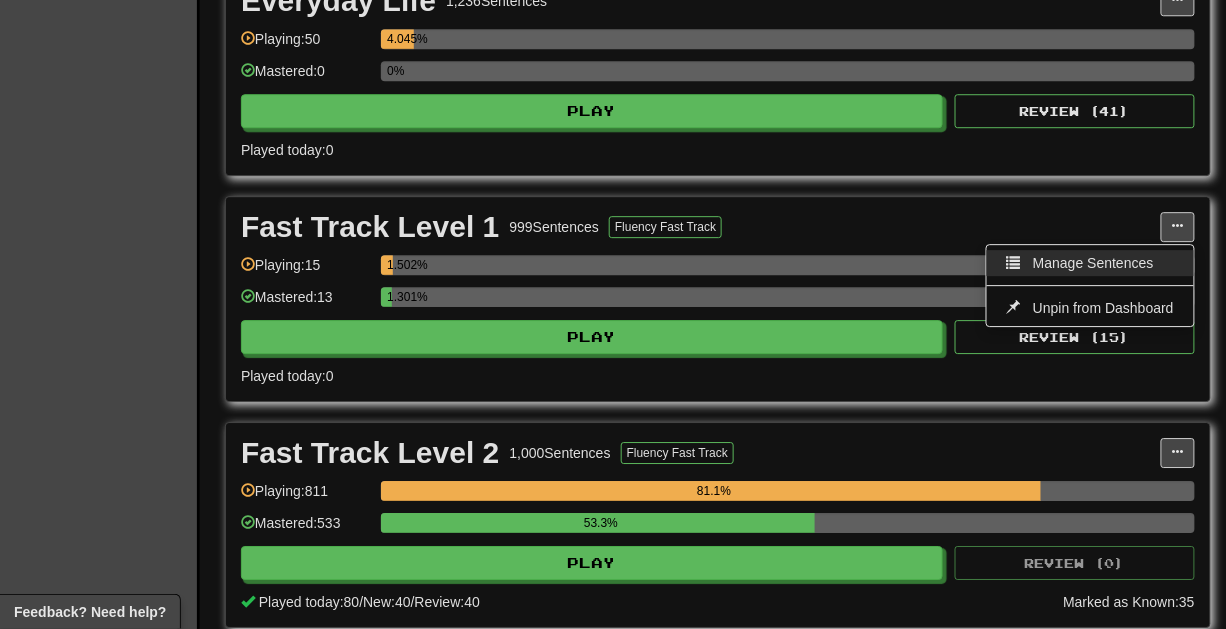 click on "Manage Sentences" at bounding box center (1093, 263) 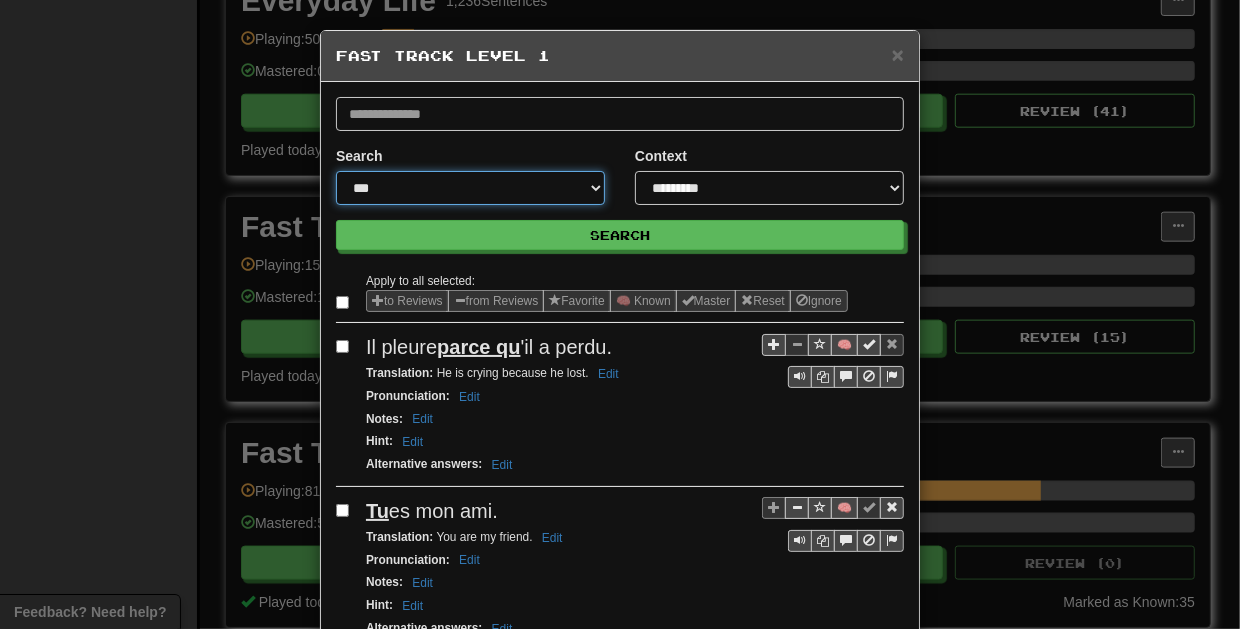 click on "**********" at bounding box center [470, 188] 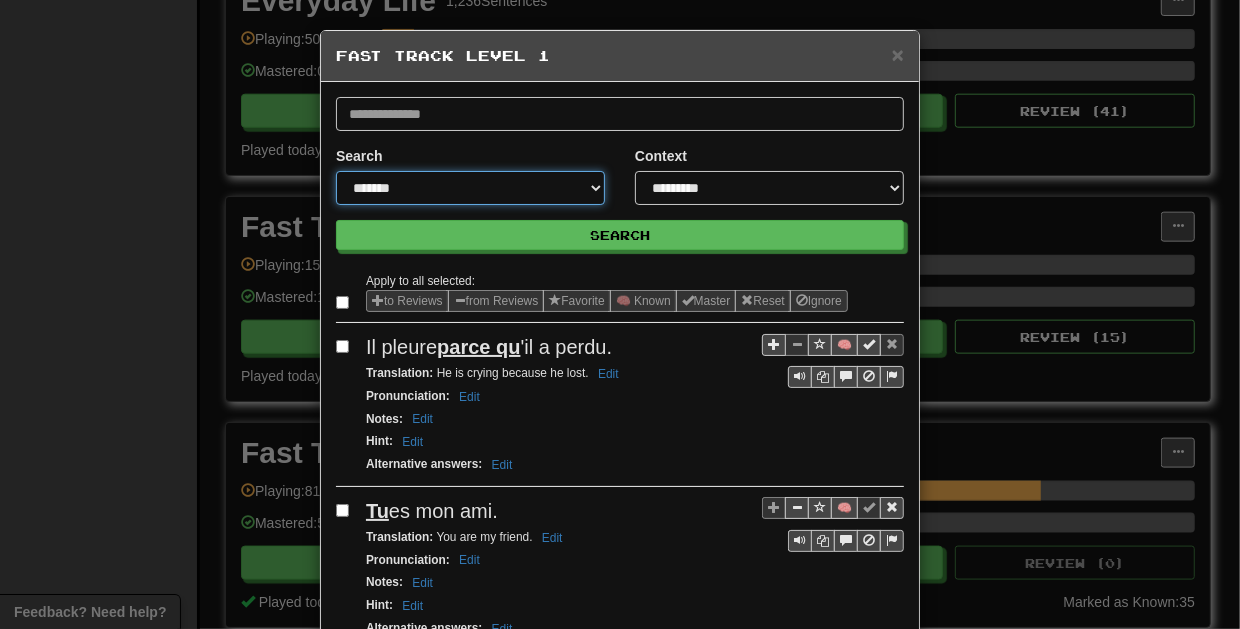 click on "**********" at bounding box center (470, 188) 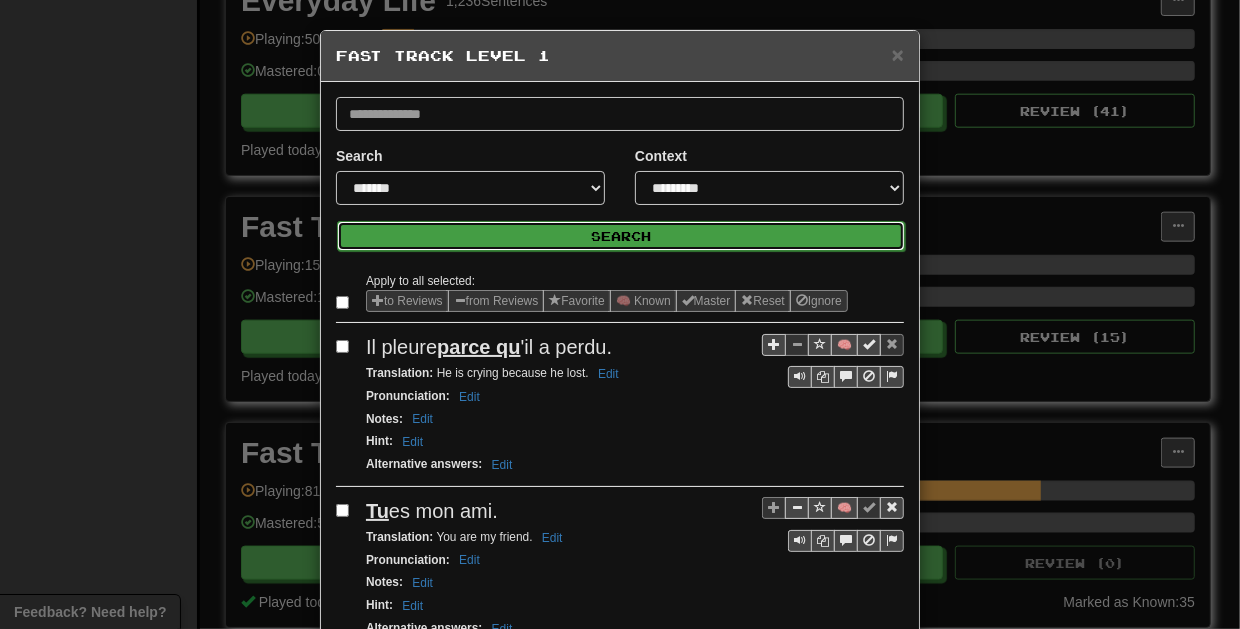 click on "Search" at bounding box center [621, 236] 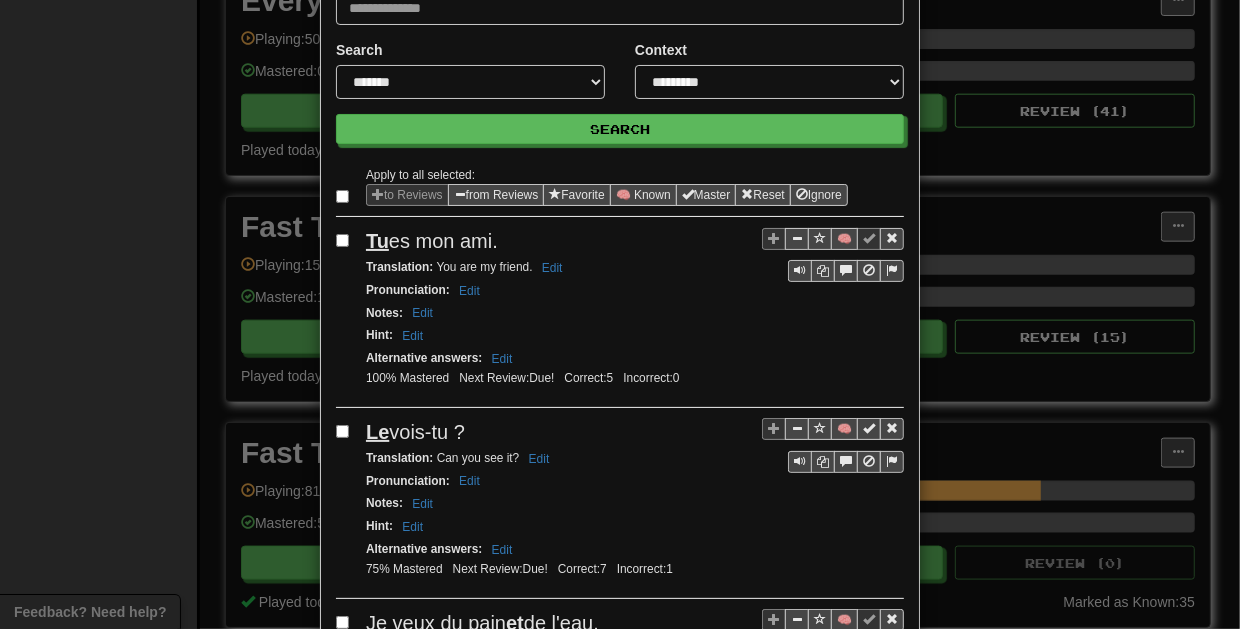 scroll, scrollTop: 124, scrollLeft: 0, axis: vertical 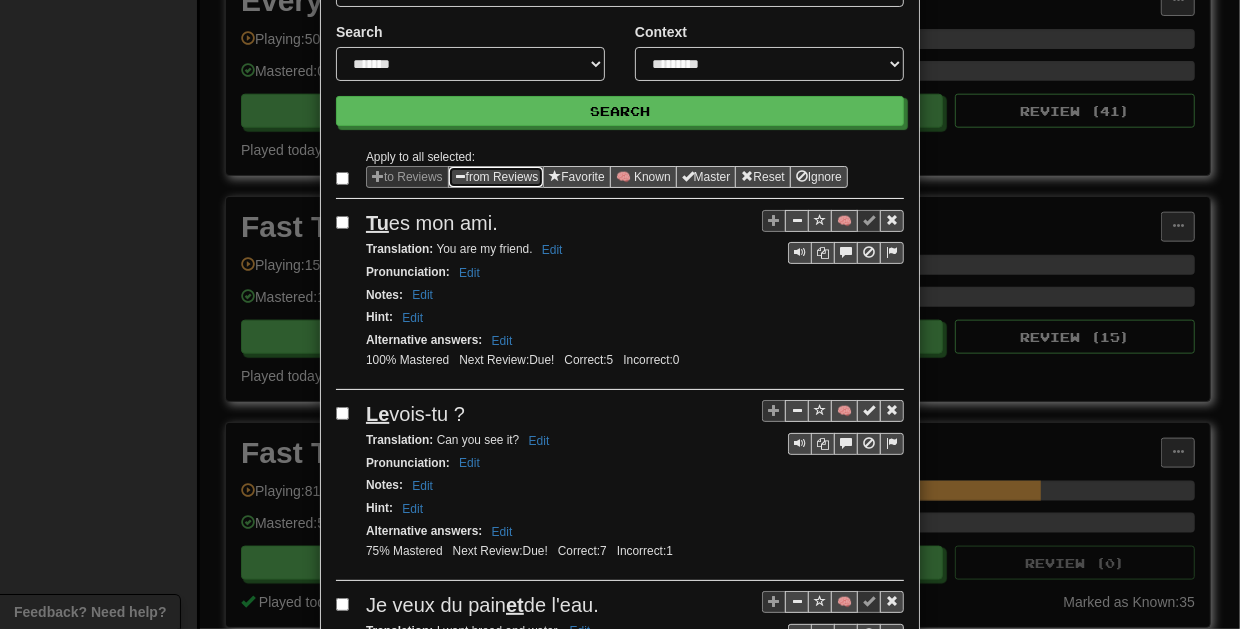 click on "from Reviews" at bounding box center (496, 177) 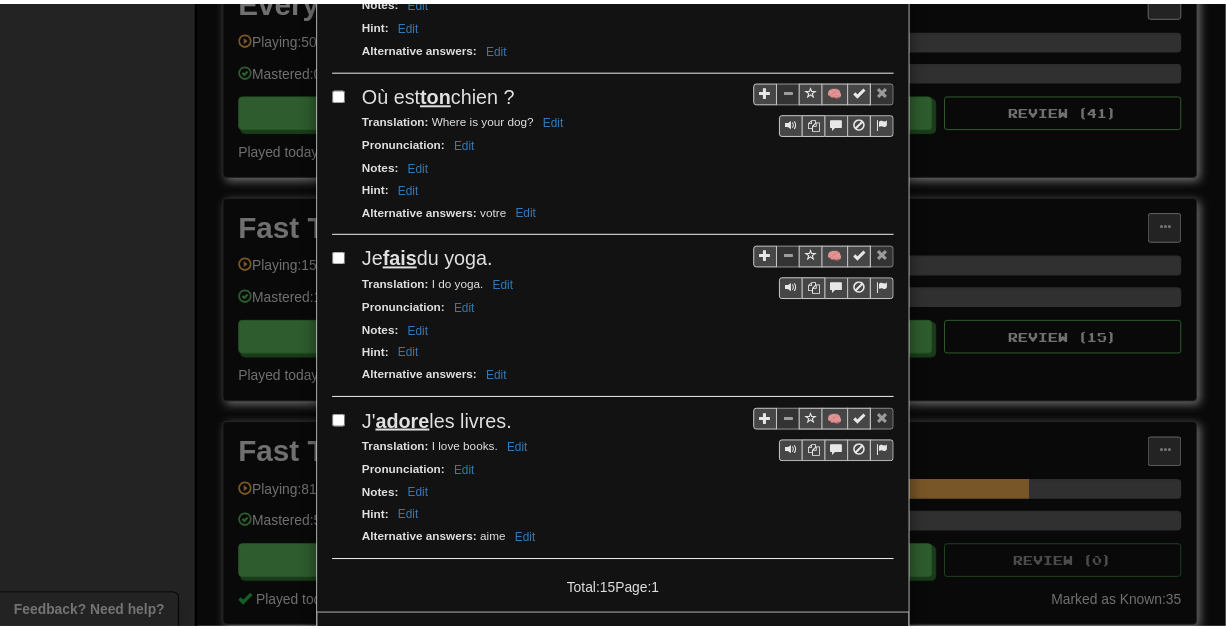 scroll, scrollTop: 0, scrollLeft: 0, axis: both 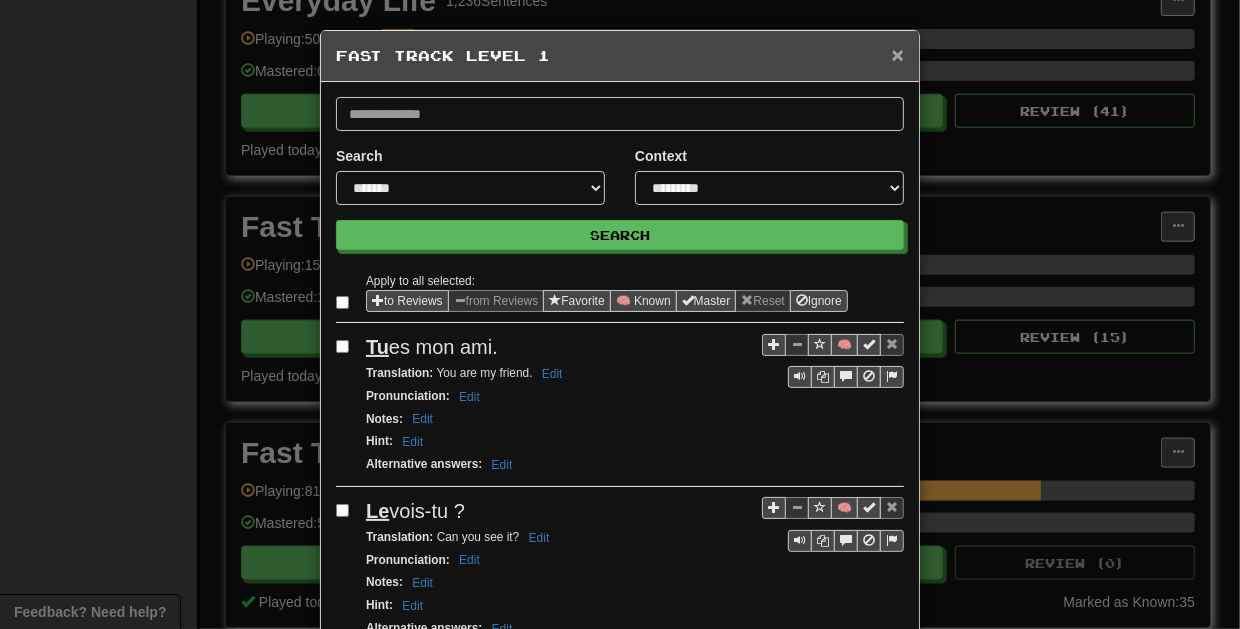 click on "×" at bounding box center [898, 54] 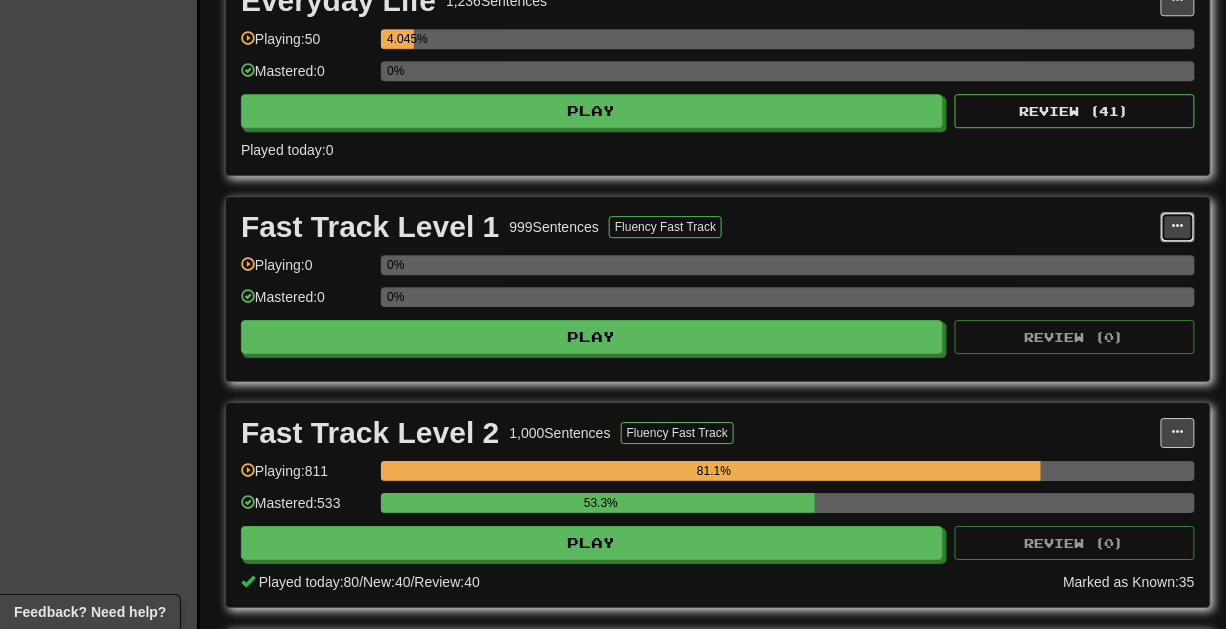 click at bounding box center [1178, 226] 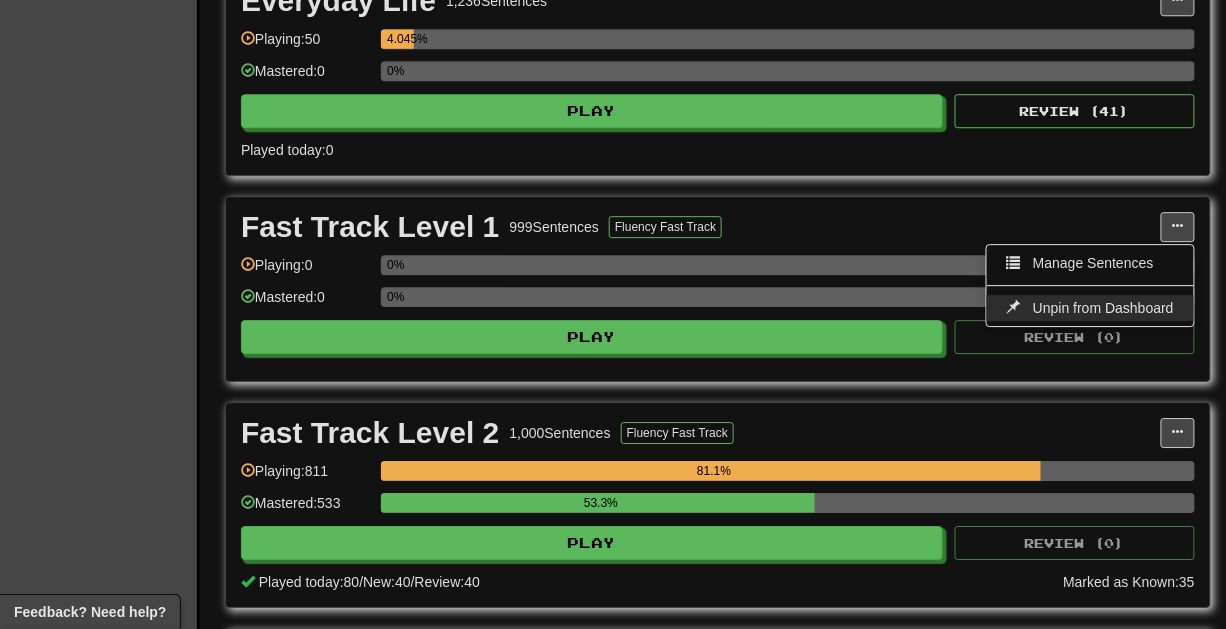 click on "Unpin from Dashboard" at bounding box center (1103, 308) 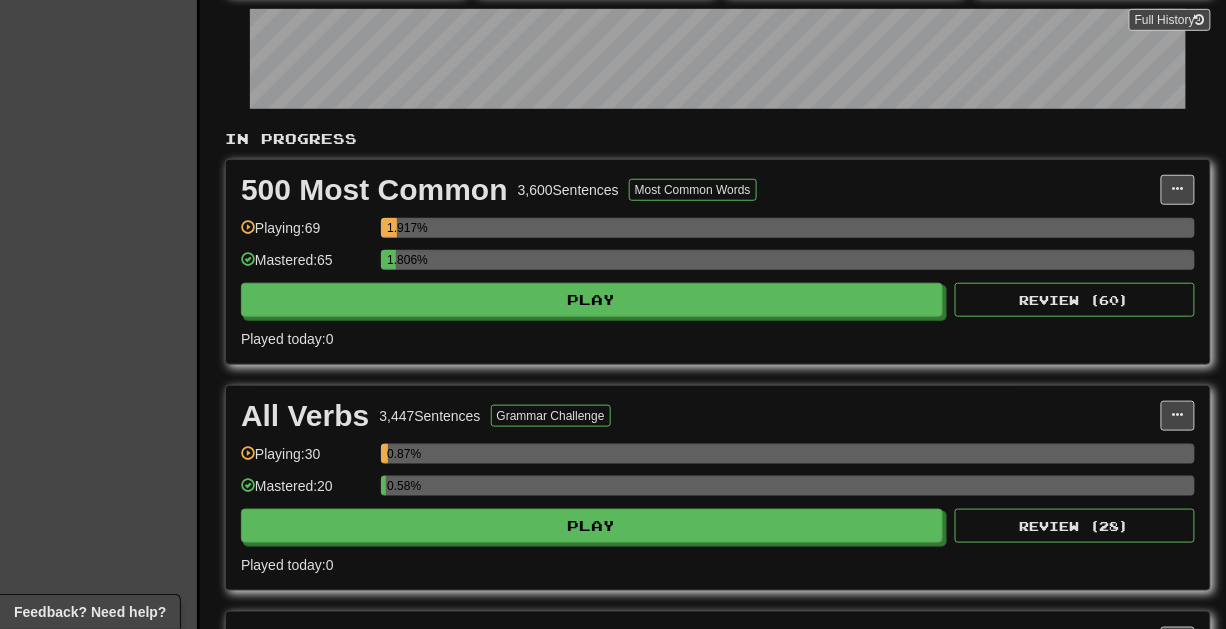 scroll, scrollTop: 298, scrollLeft: 0, axis: vertical 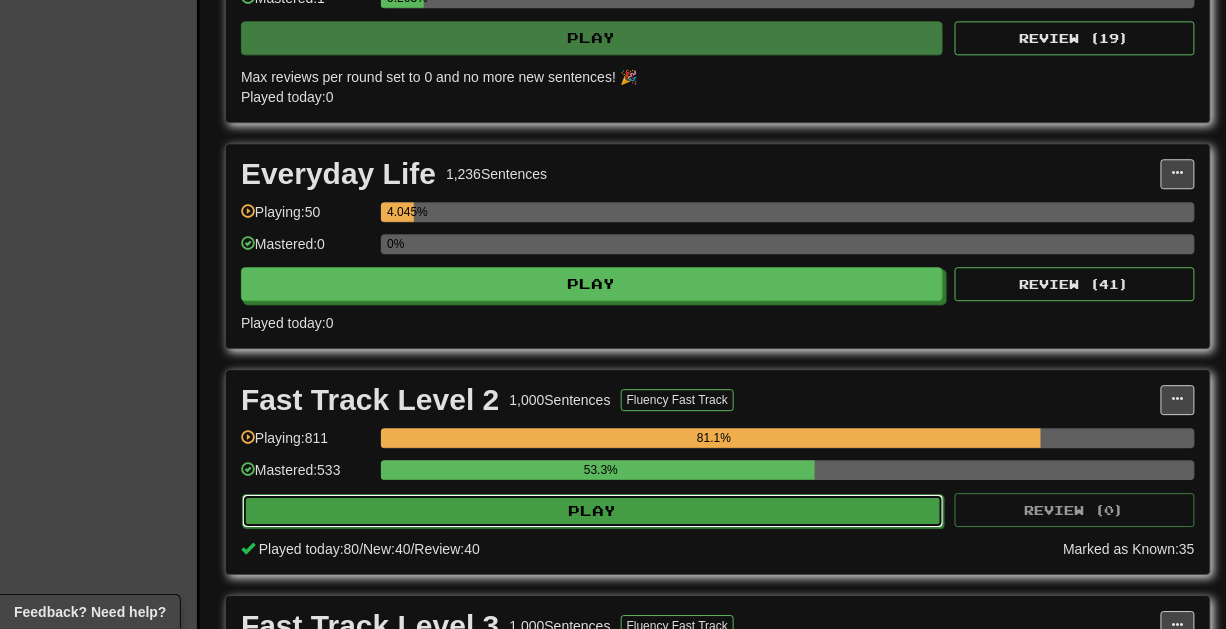 click on "Play" at bounding box center (593, 511) 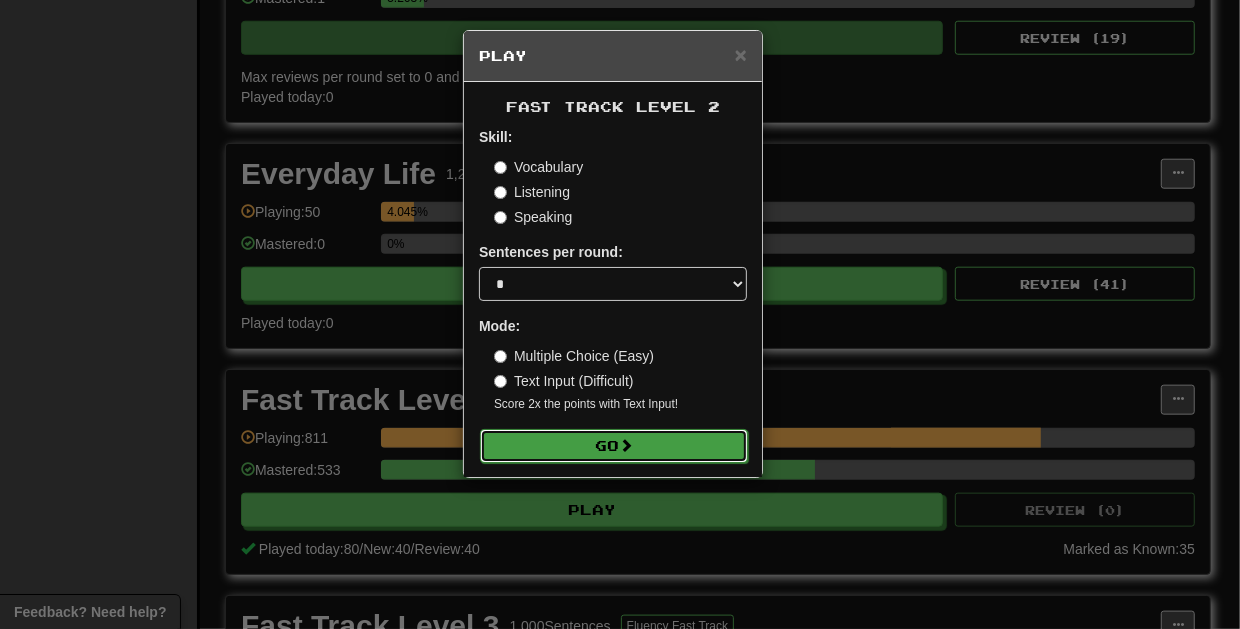click on "Go" at bounding box center (614, 446) 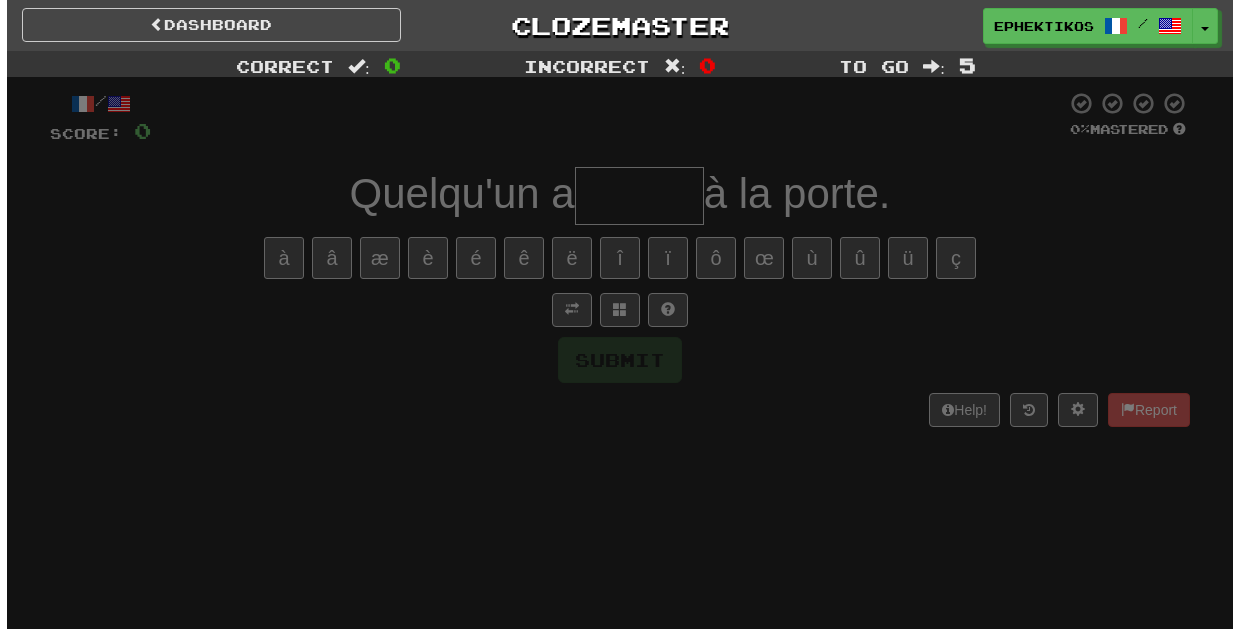 scroll, scrollTop: 0, scrollLeft: 0, axis: both 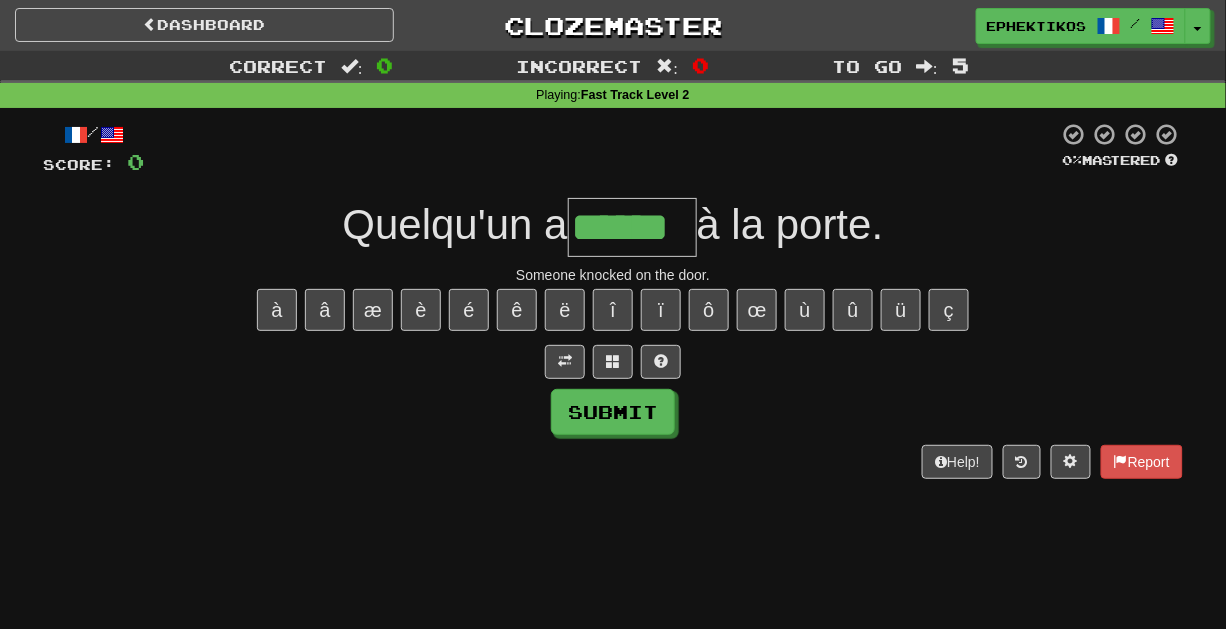 type on "******" 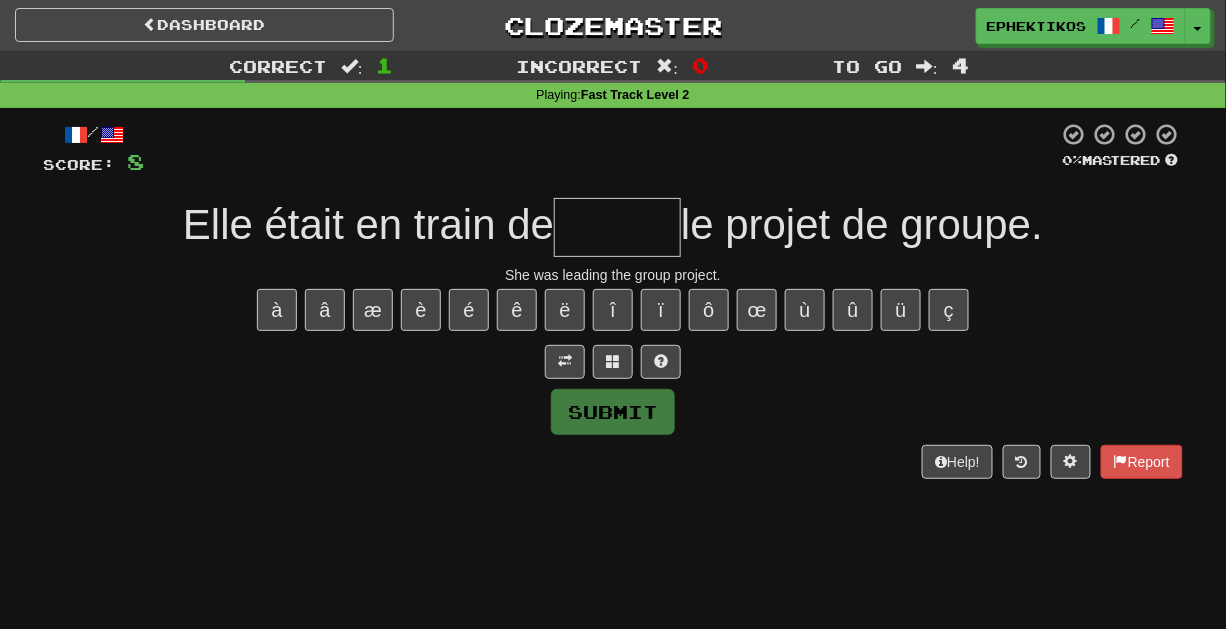 type on "*" 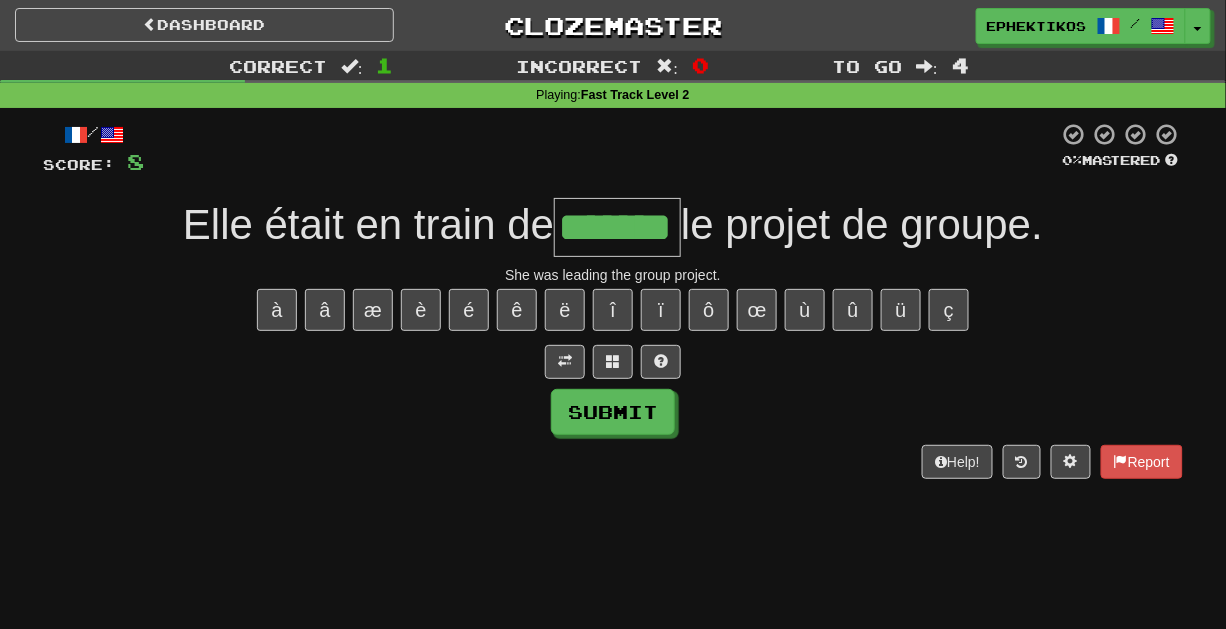 type on "*******" 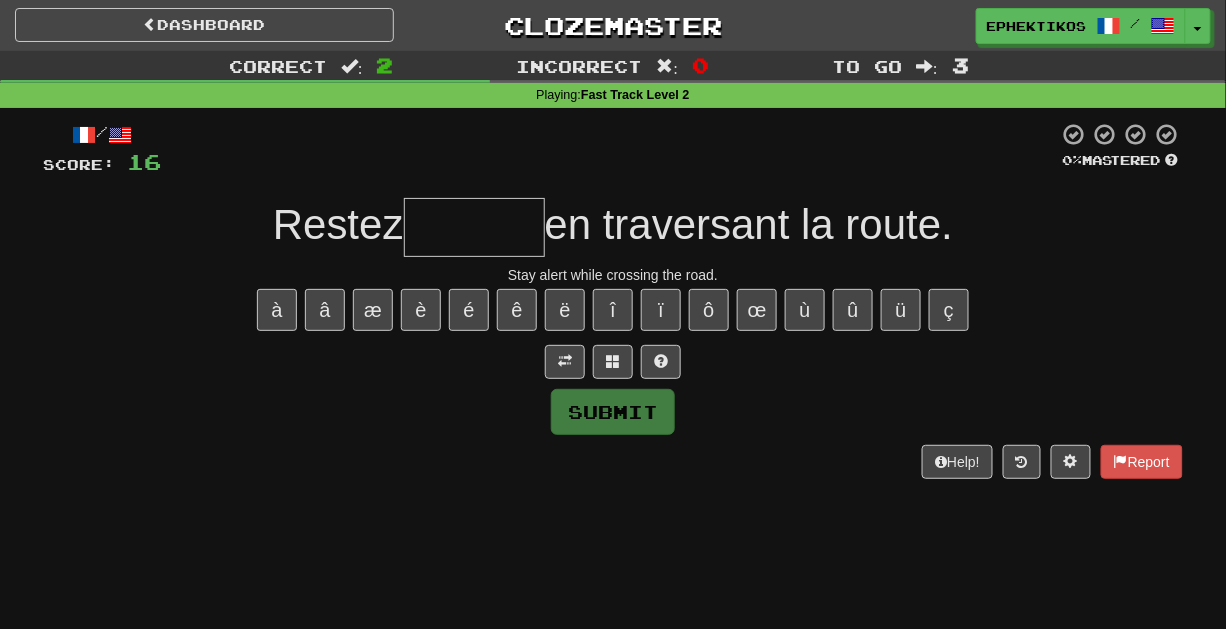 type on "*" 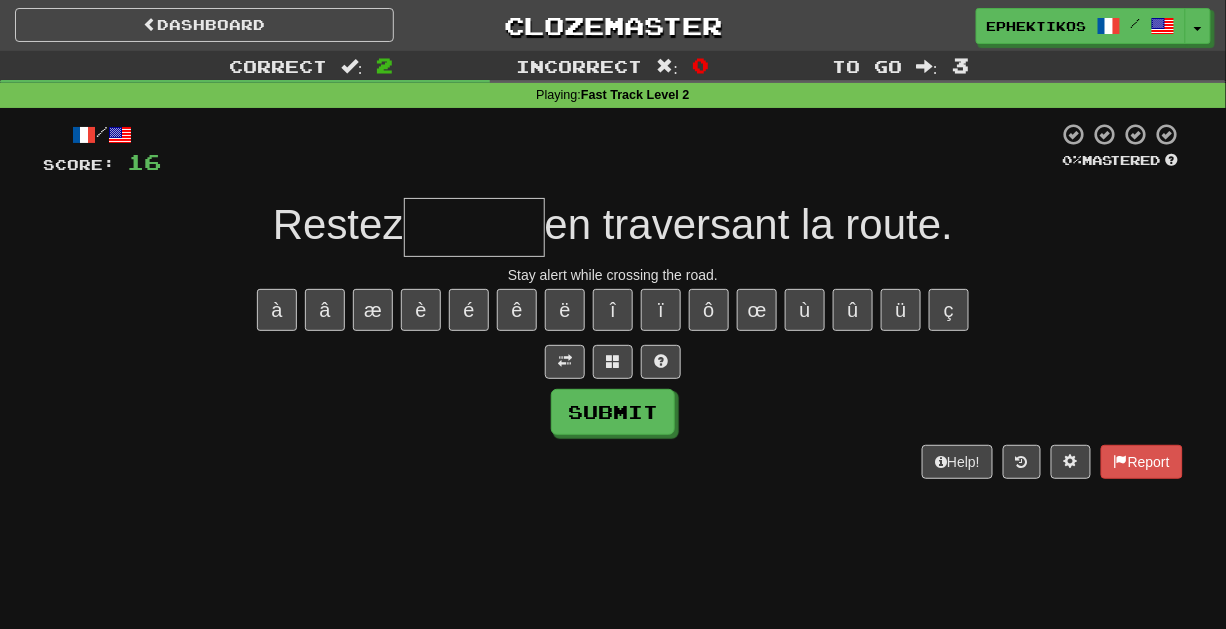 type on "*" 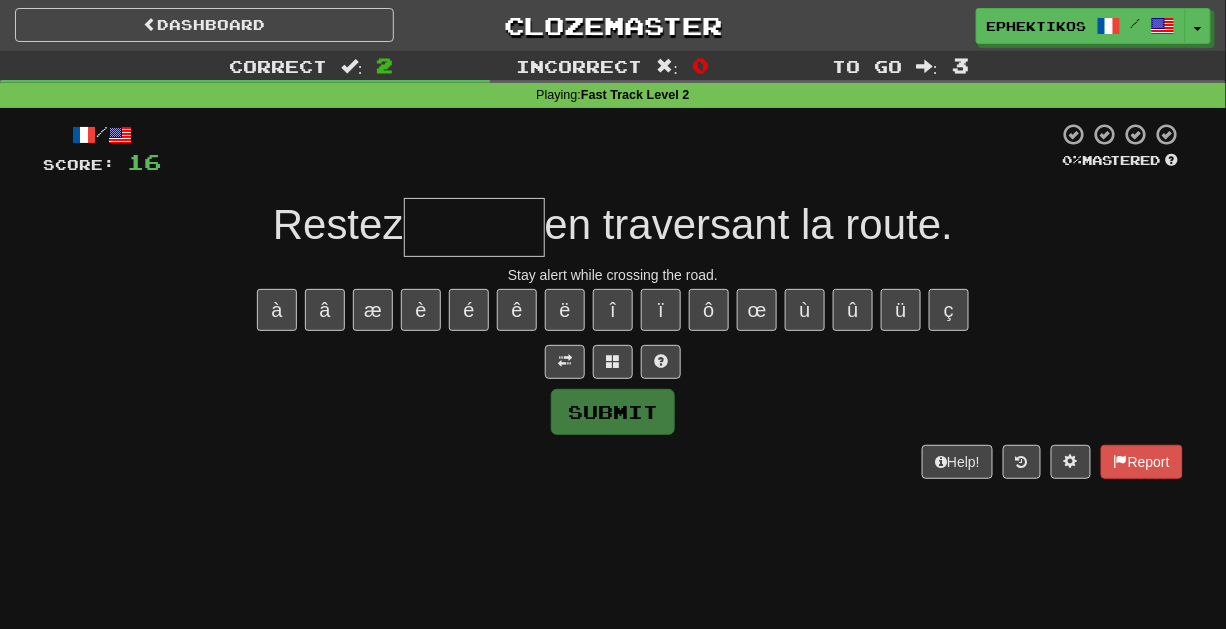 type on "*" 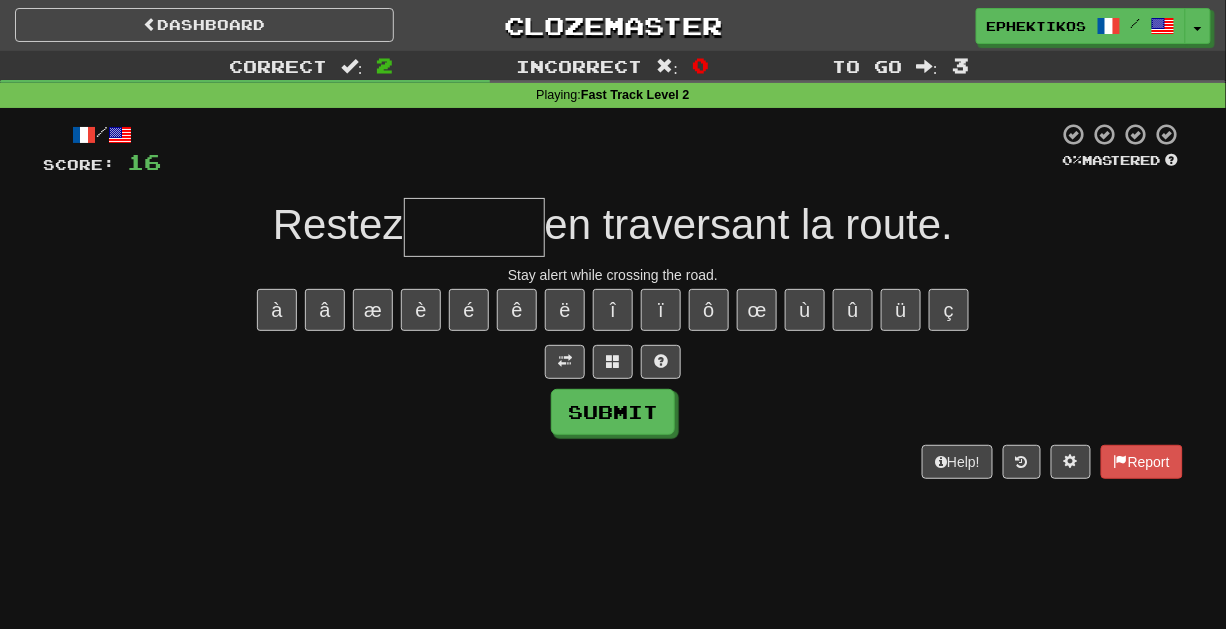 type on "*" 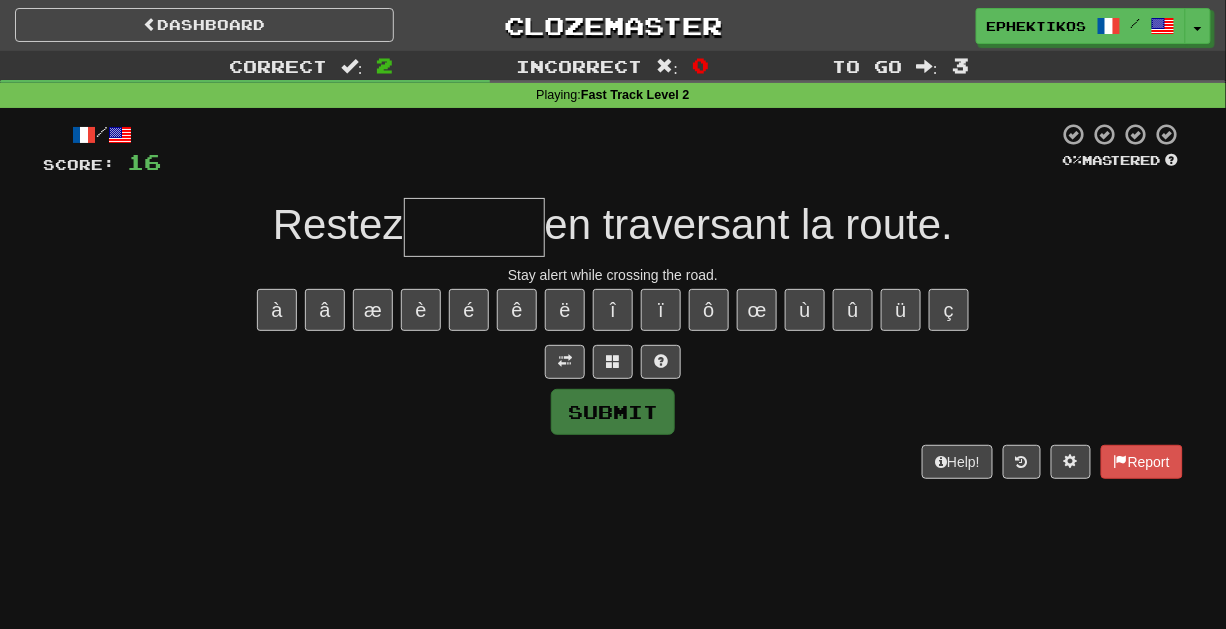 type on "*" 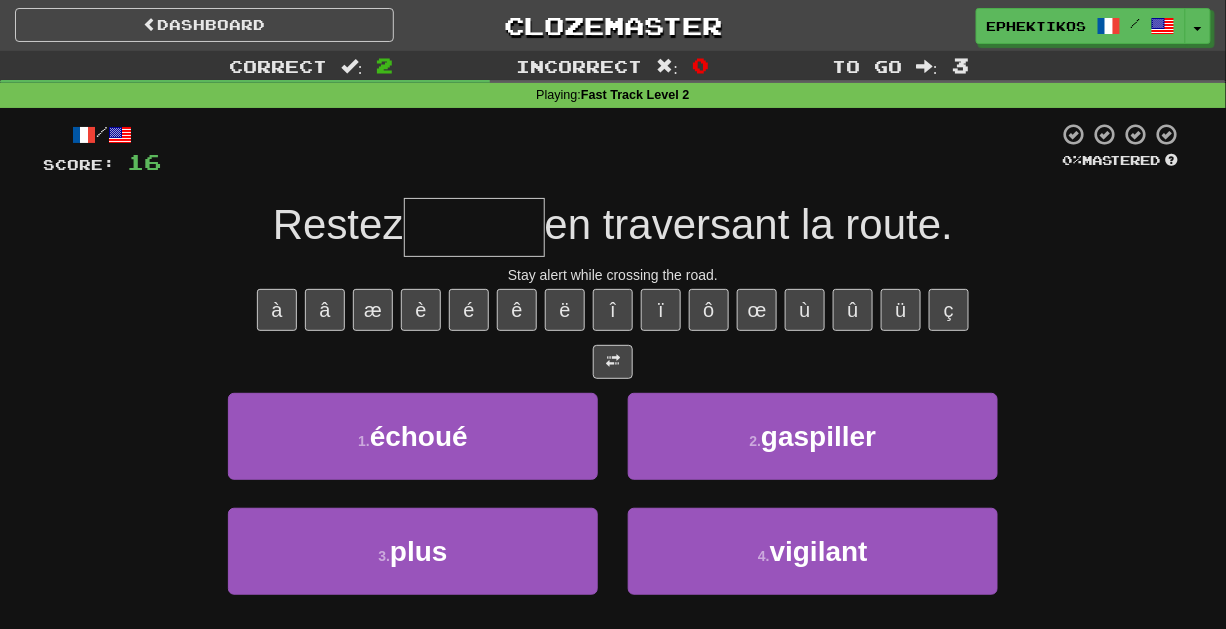 type on "********" 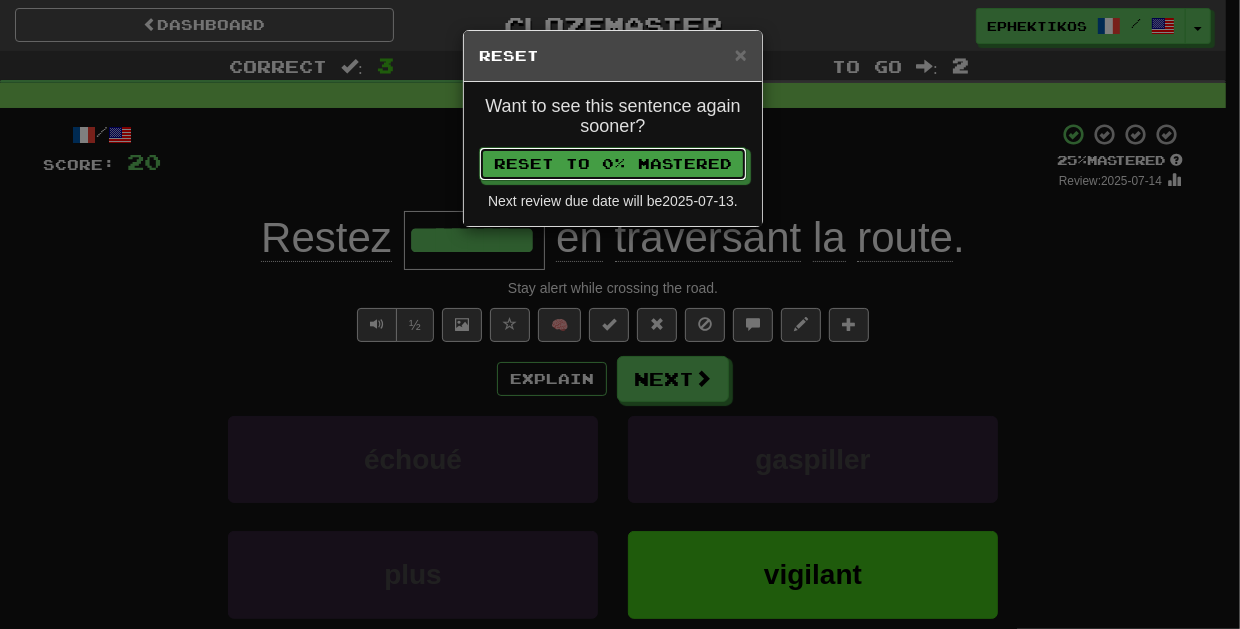 type 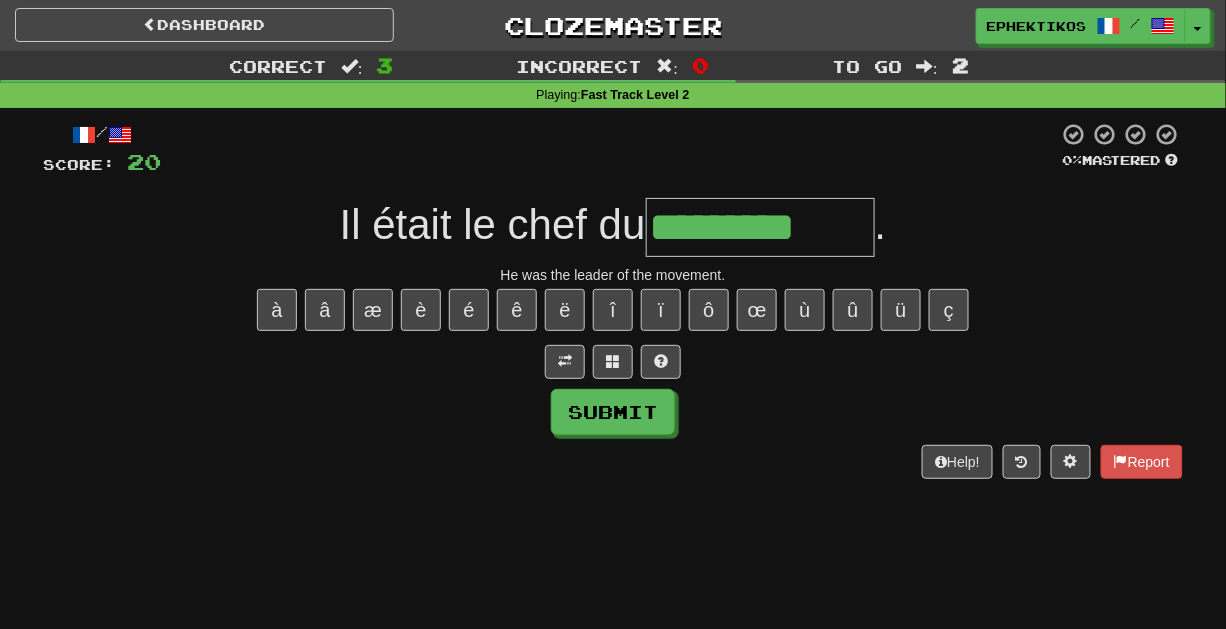 type on "*********" 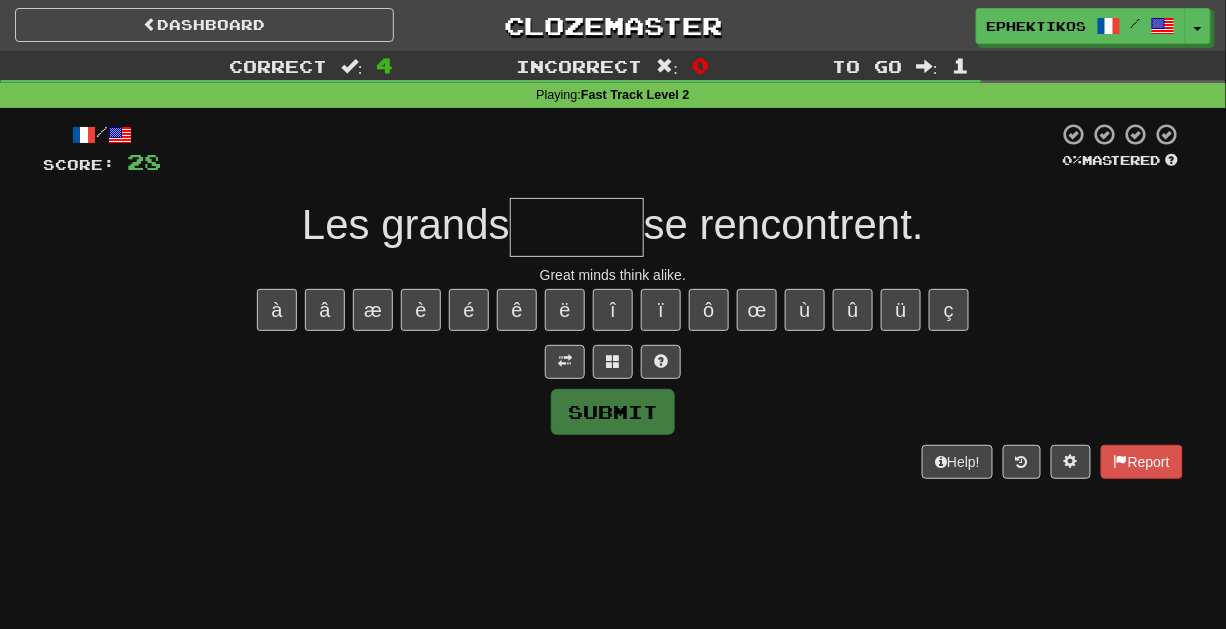 type on "*" 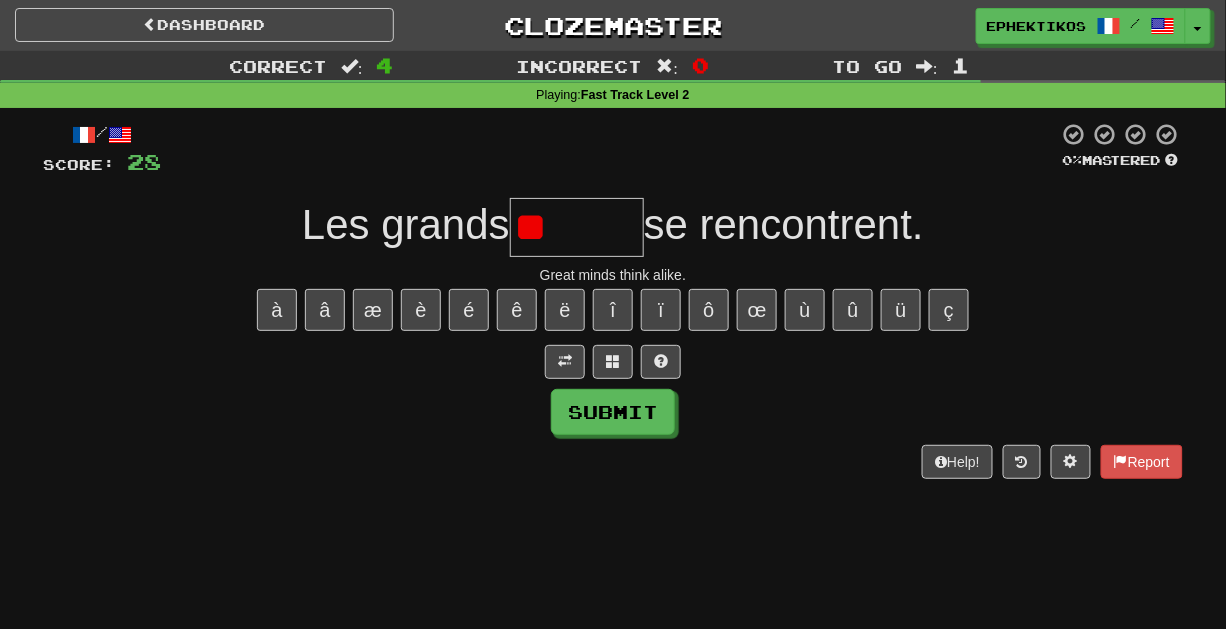 type on "*" 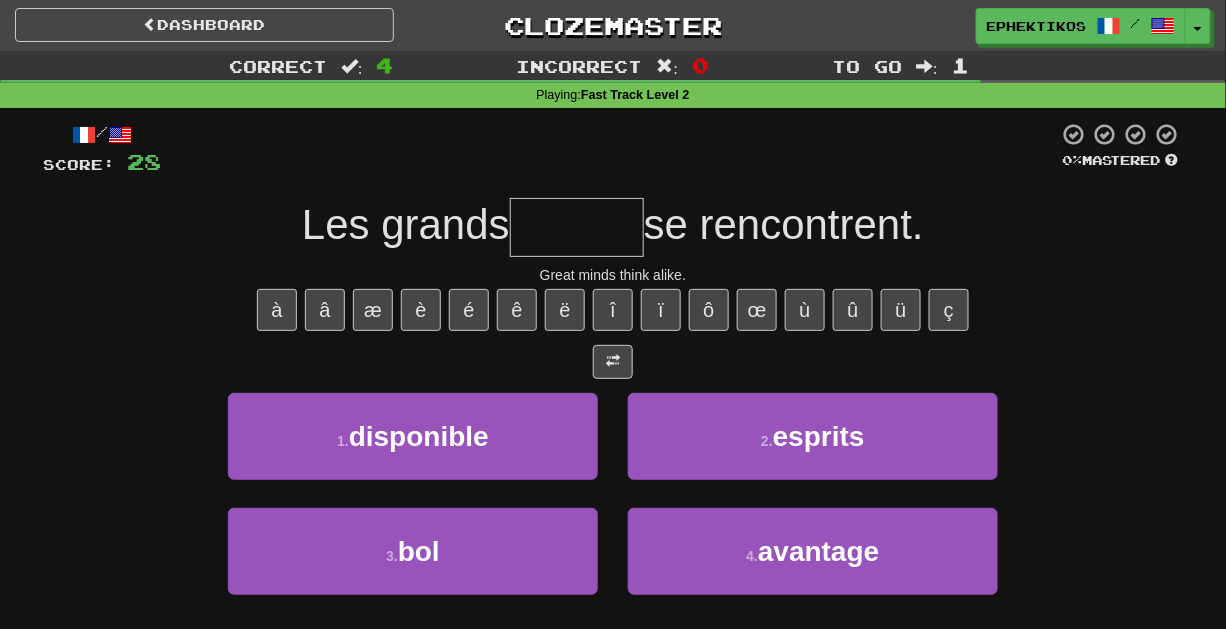 type on "*******" 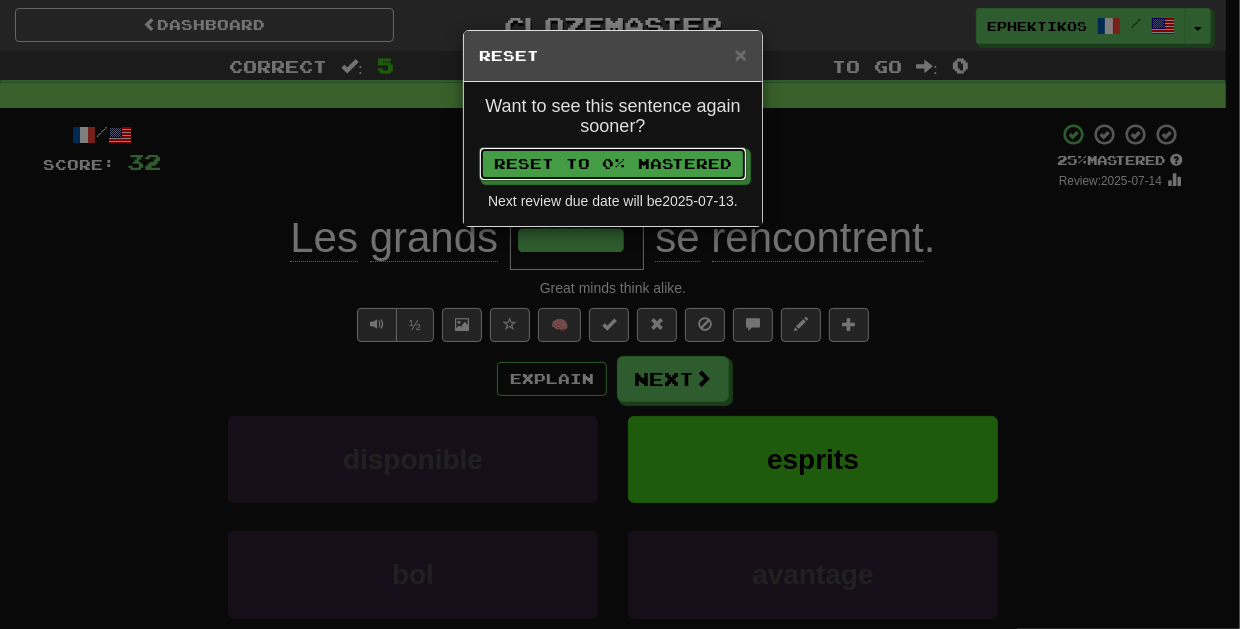 click on "Reset to 0% Mastered" at bounding box center [613, 164] 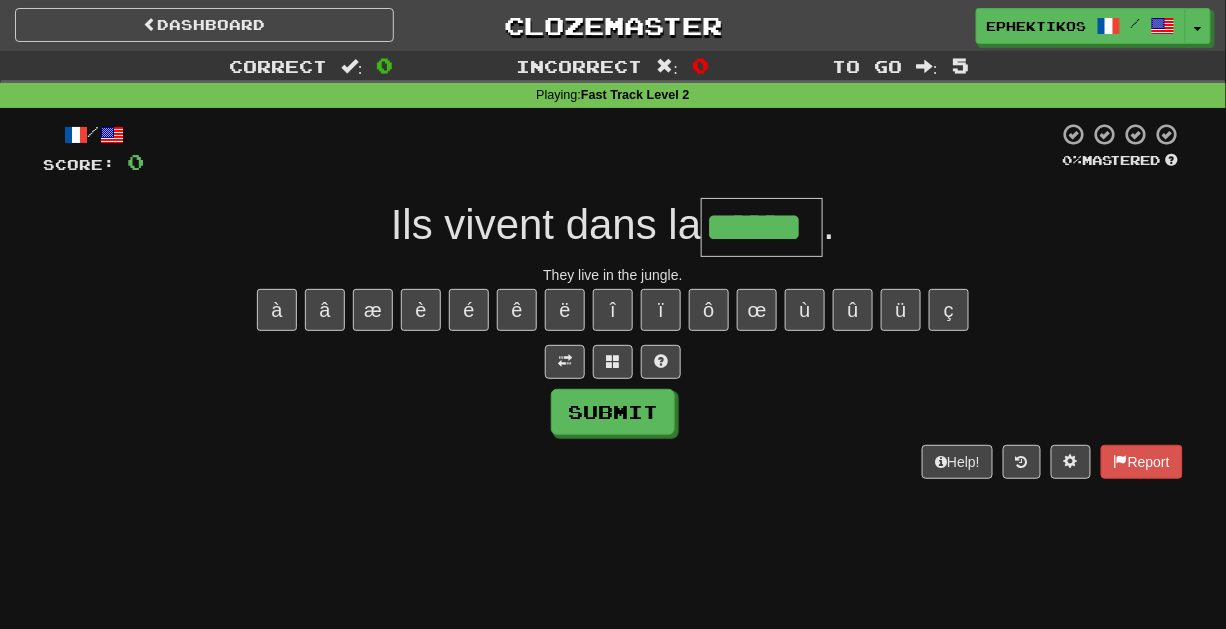 type on "******" 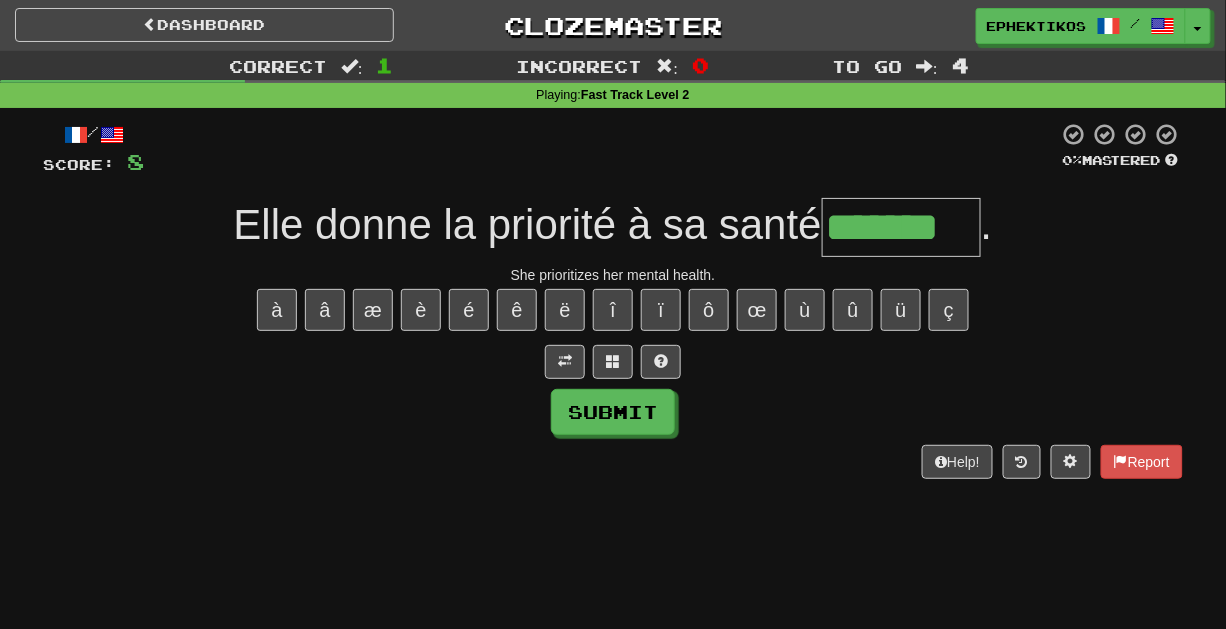 type on "*******" 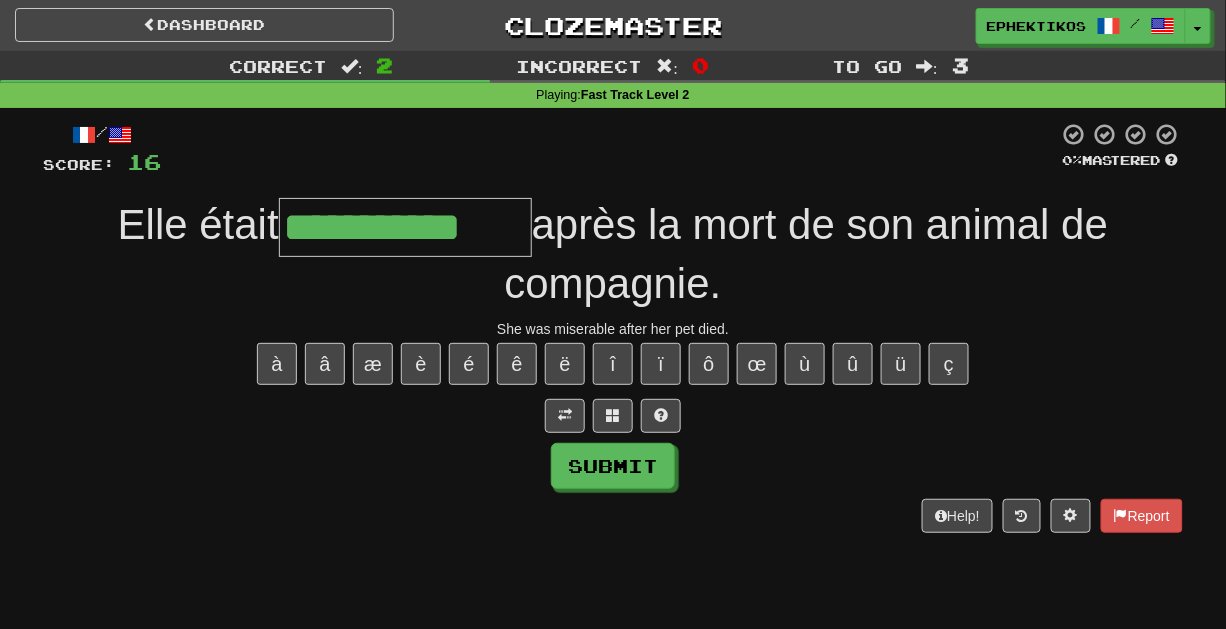 type on "**********" 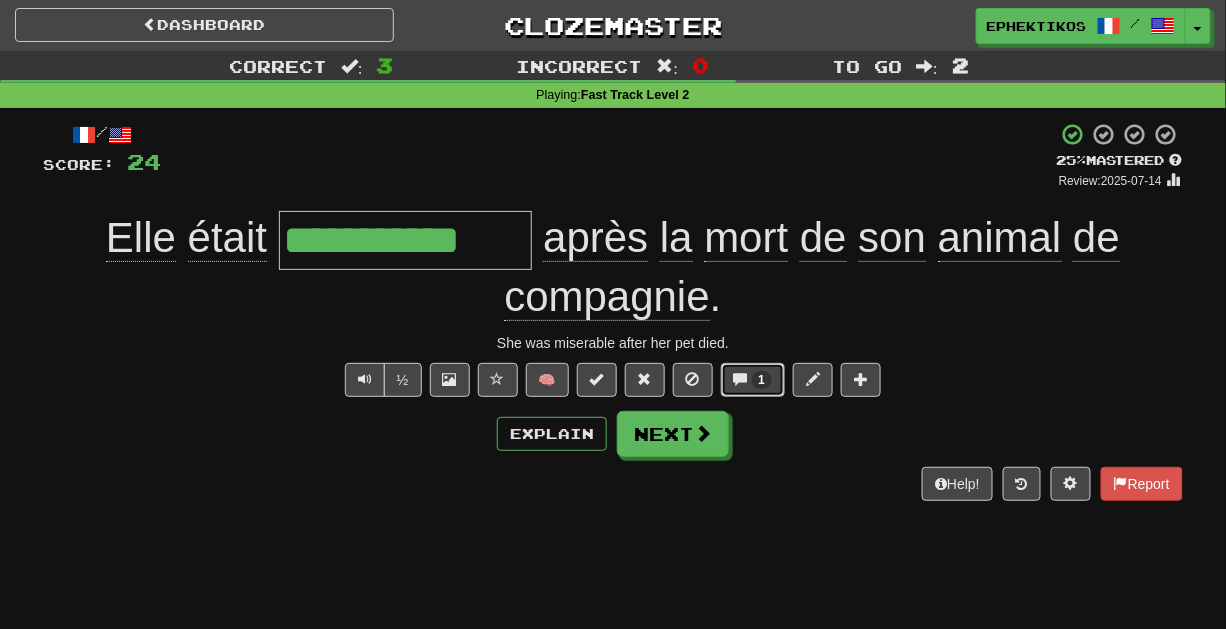 click on "1" at bounding box center [762, 380] 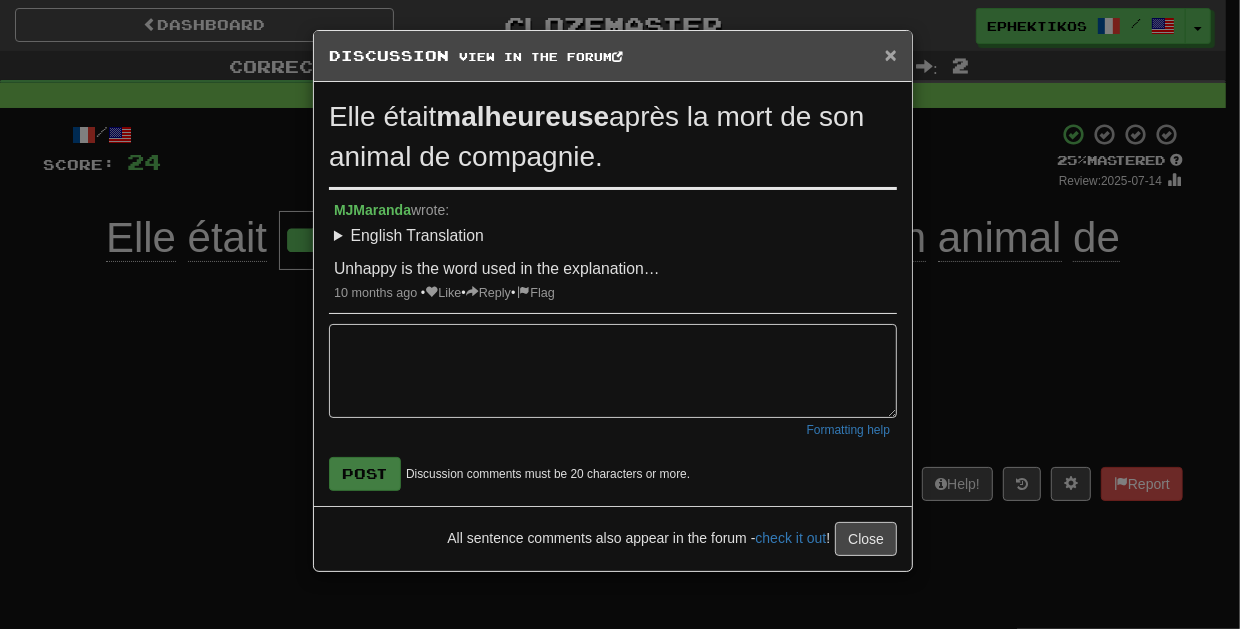click on "×" at bounding box center [891, 54] 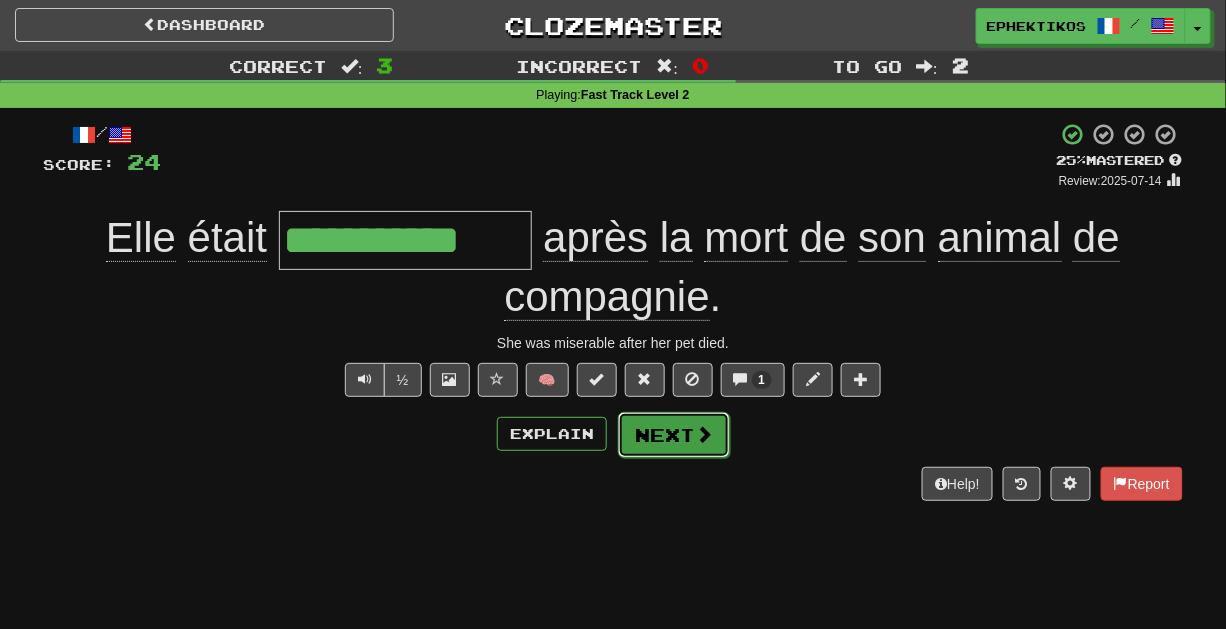 click on "Next" at bounding box center (674, 435) 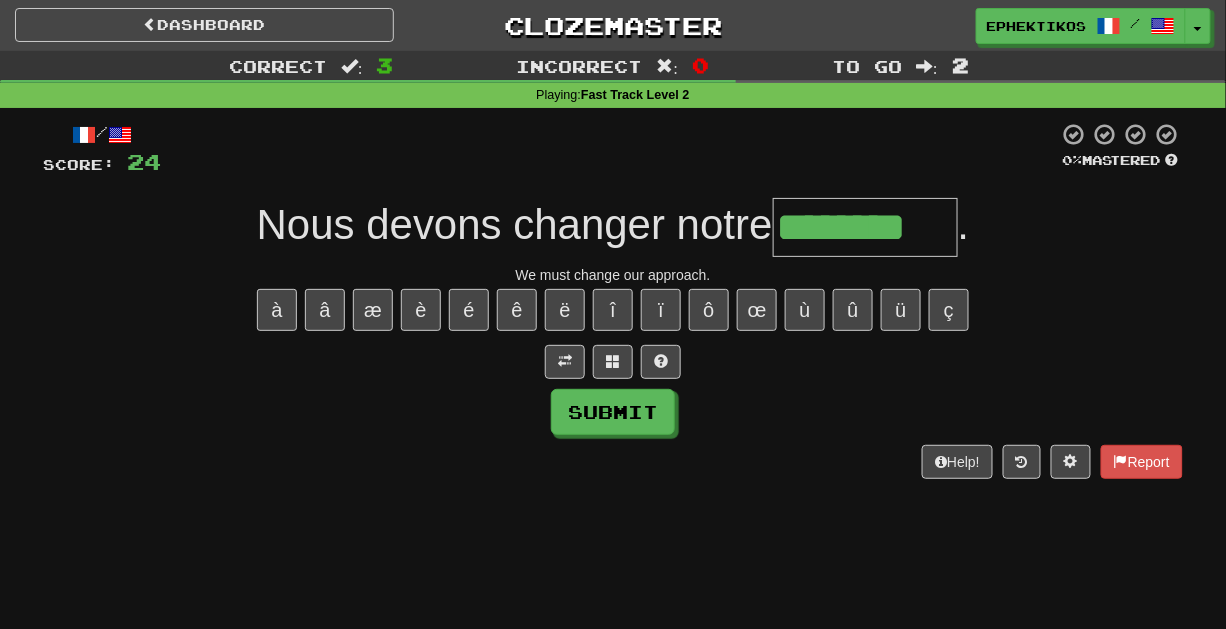 type on "********" 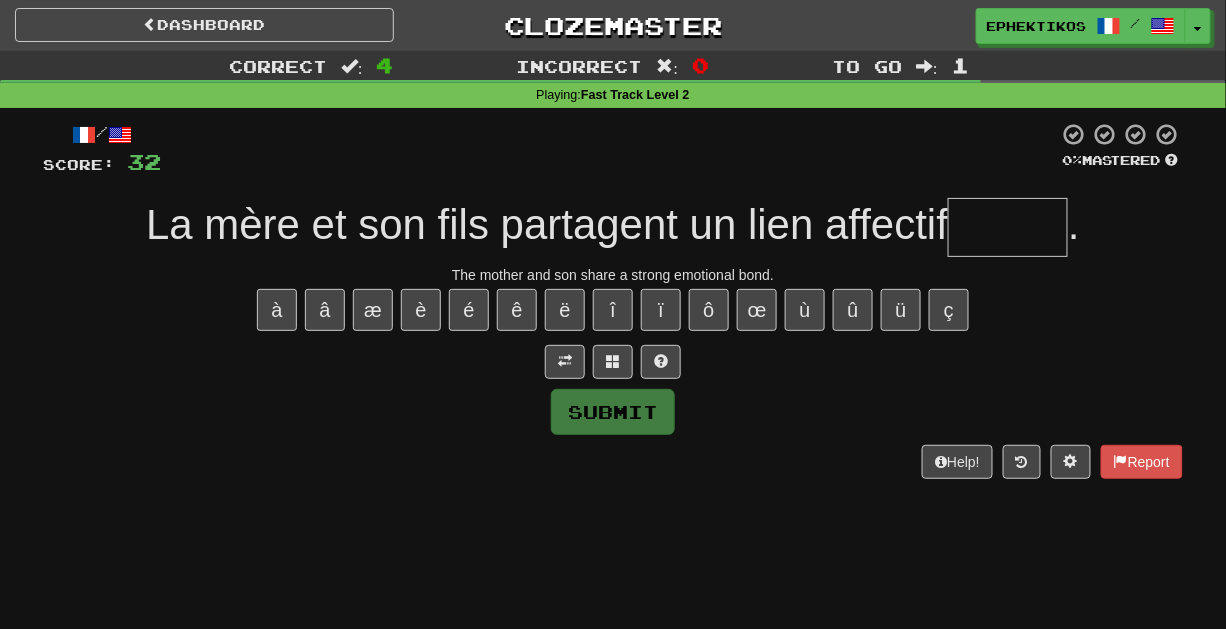 type on "*" 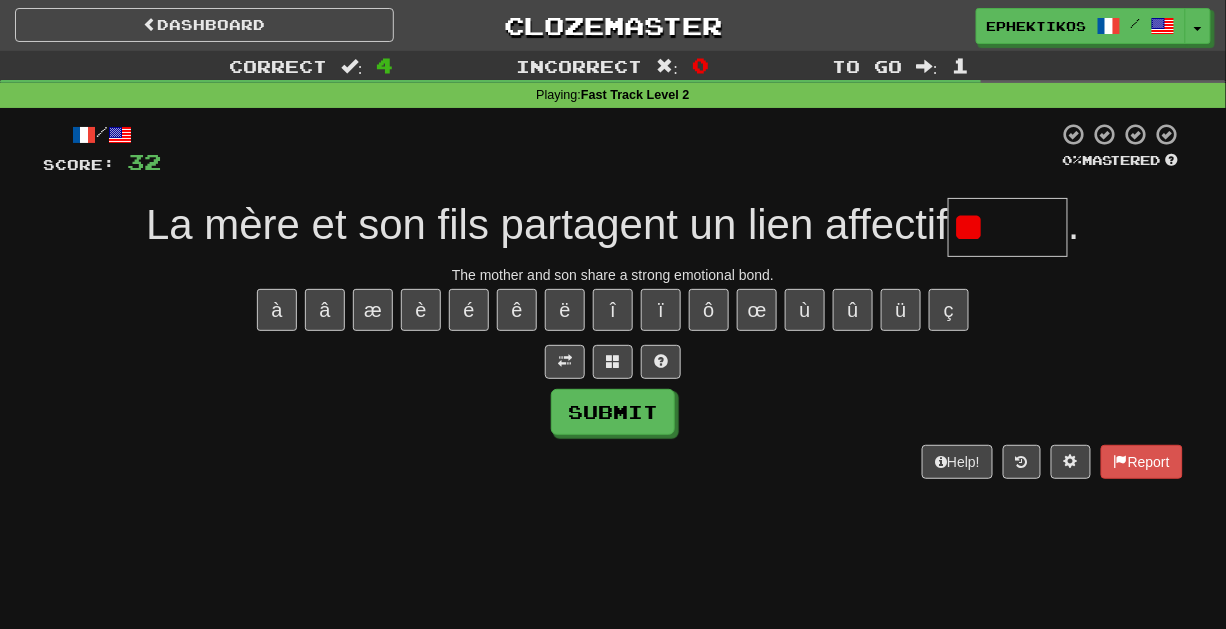 type on "*" 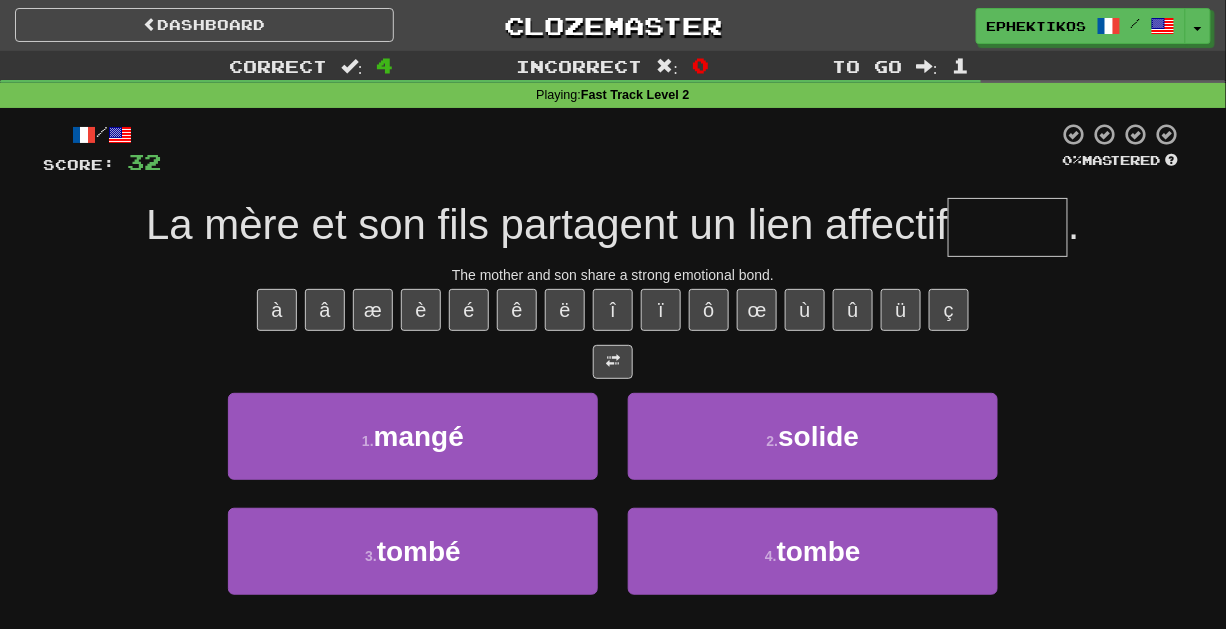 type on "******" 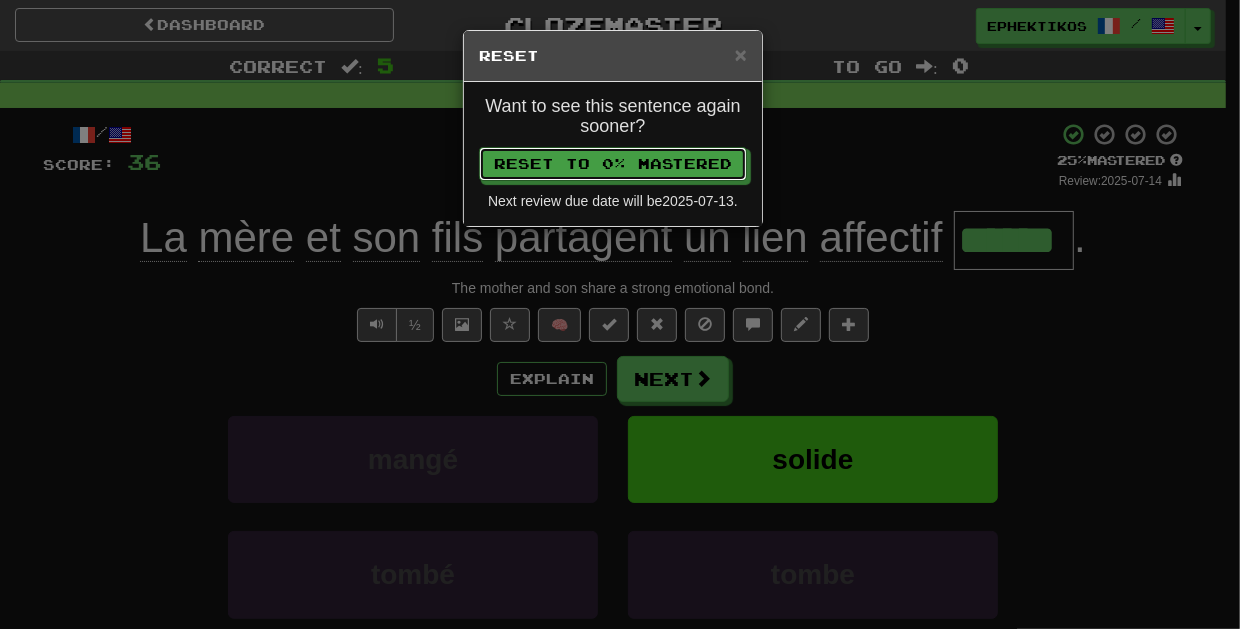 type 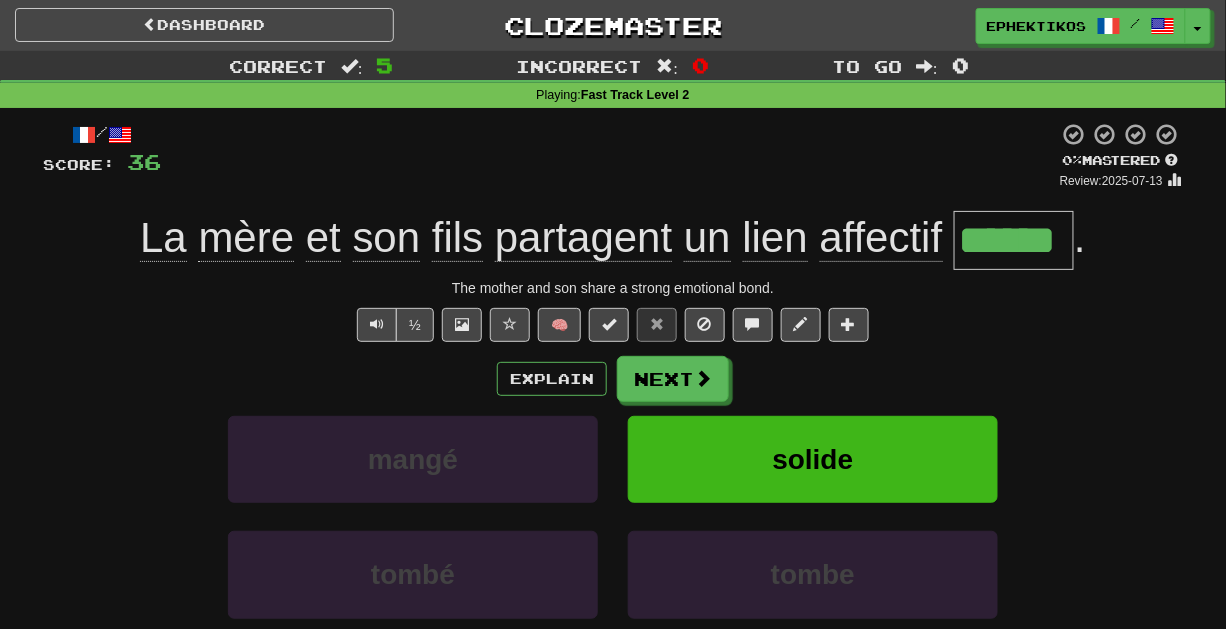 click on "******" at bounding box center [1014, 240] 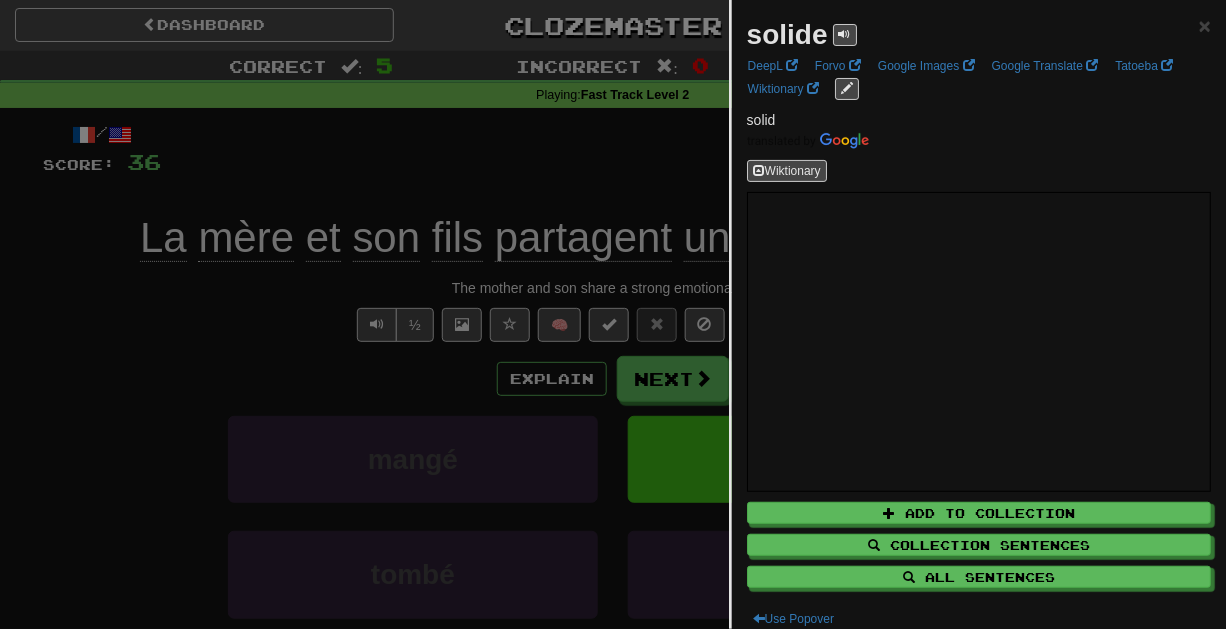 click at bounding box center (613, 314) 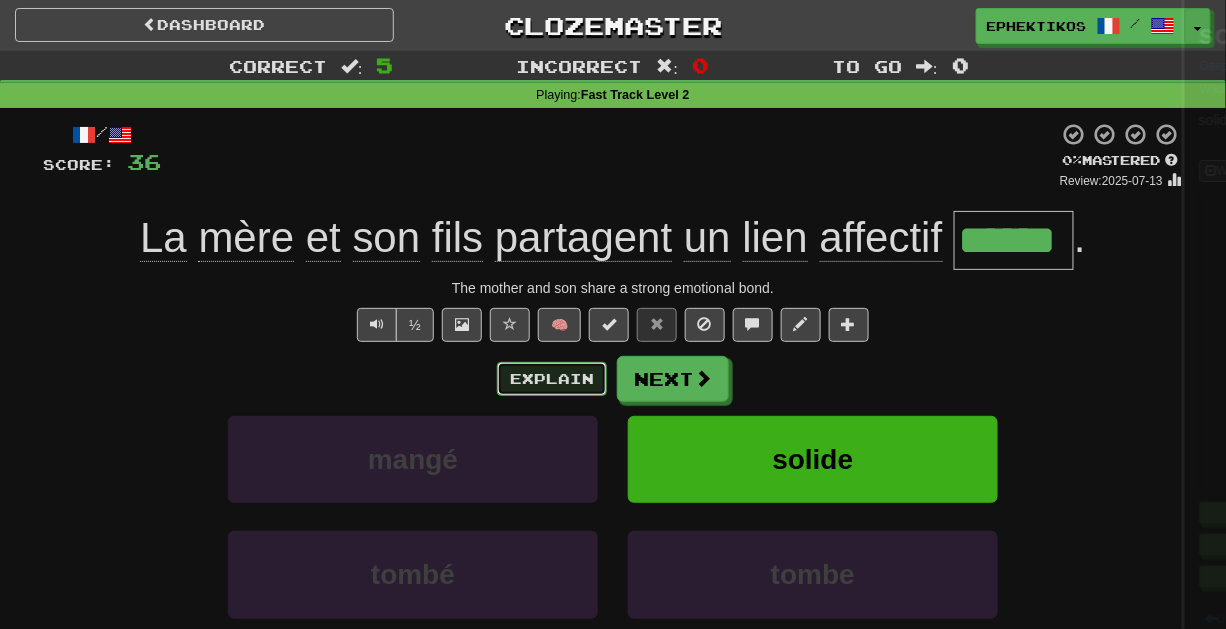 click on "Explain" at bounding box center [552, 379] 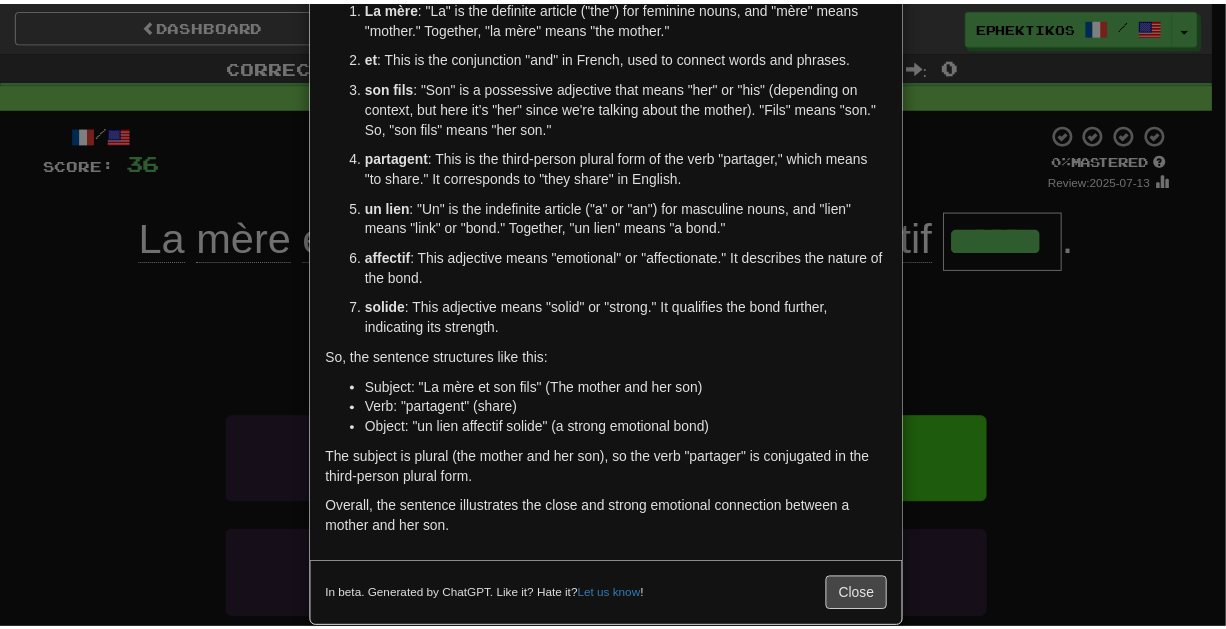 scroll, scrollTop: 196, scrollLeft: 0, axis: vertical 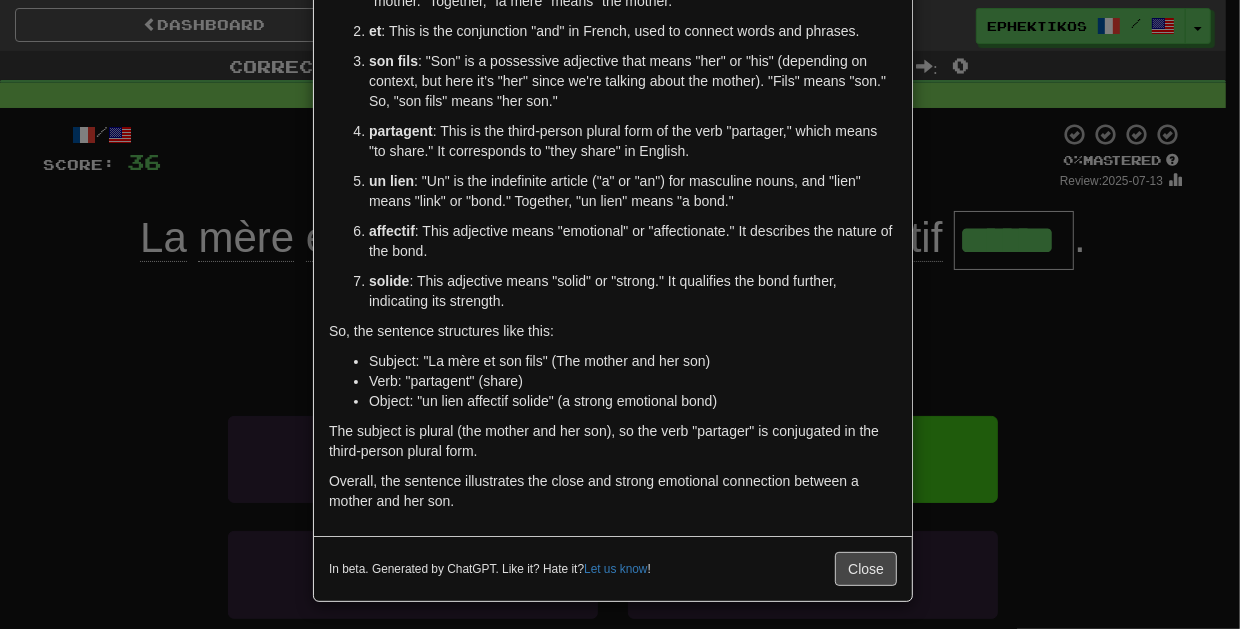 click on "La mère : "La" is the definite article ("the") for feminine nouns, and "mère" means "mother." Together, "la mère" means "the mother."
et : This is the conjunction "and" in French, used to connect words and phrases.
son fils : "Son" is a possessive adjective that means "her" or "his" (depending on context, but here it’s "her" since we're talking about the mother). "Fils" means "son." So, "son fils" means "her son."
partagent : This is the third-person plural form of the verb "partager," which means "to share." It corresponds to "they share" in English.
un lien : "Un" is the indefinite article ("a" or "an") for masculine nouns, and "lien" means "link" or "bond." Together, "un lien" means "a bond."
affectif : This adjective means "emotional" or "affectionate." It describes the nature of the bond.
solide : This adjective means "solid" or "strong." It qualifies the bond further, indicating its strength." at bounding box center [613, 141] 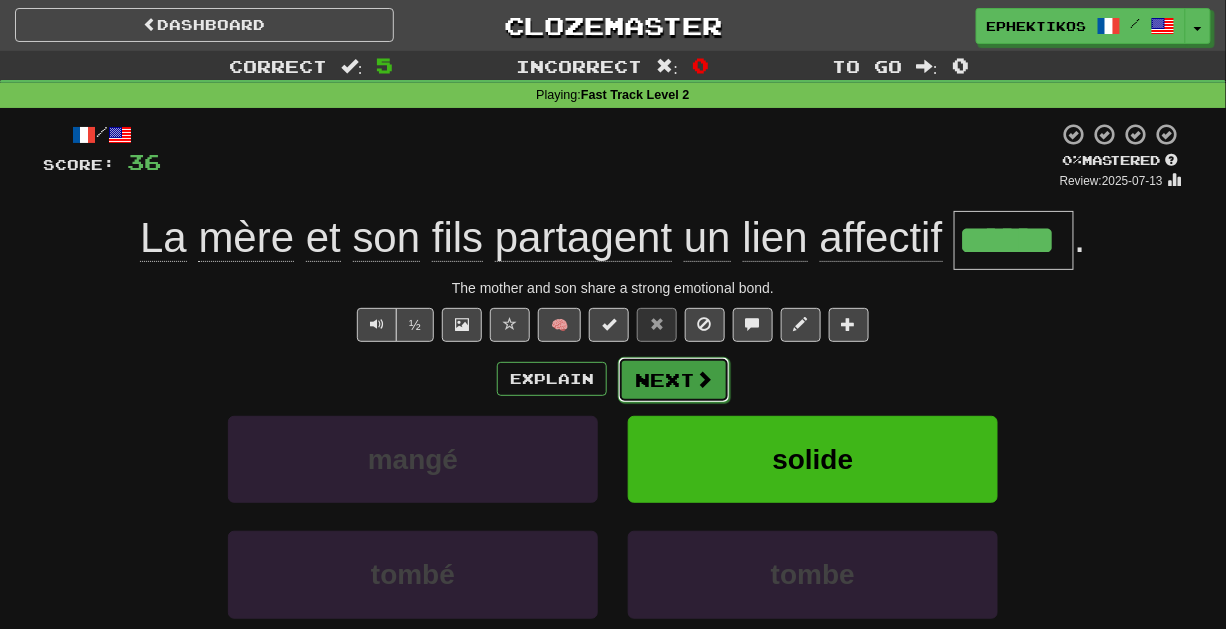 click on "Next" at bounding box center (674, 380) 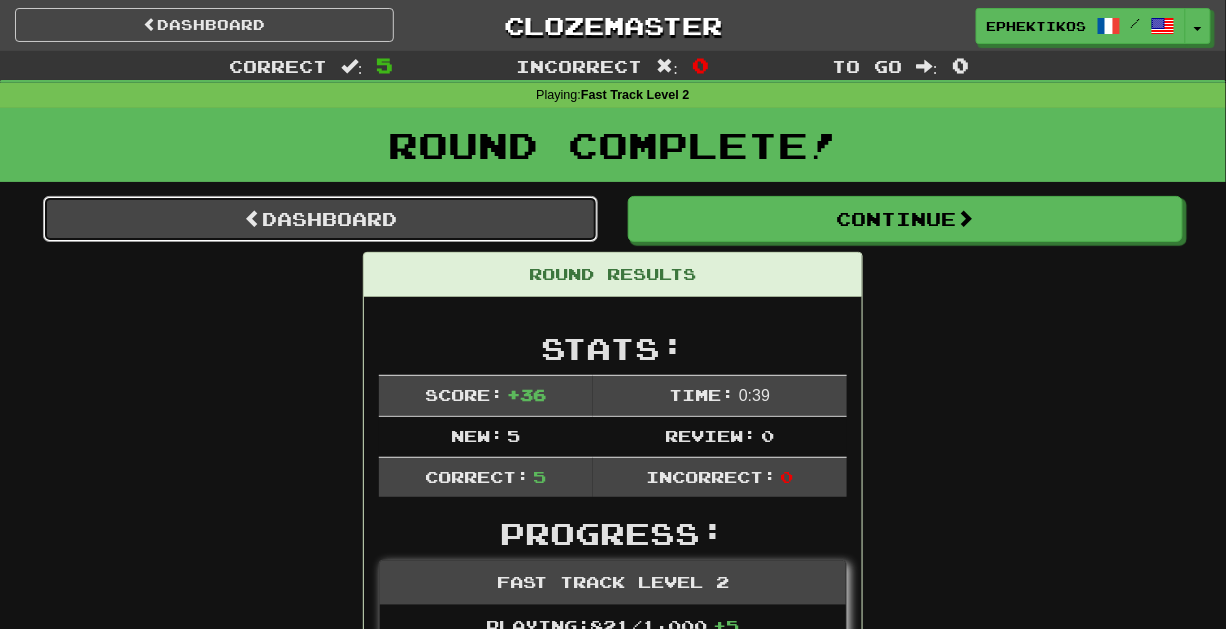 click on "Dashboard" at bounding box center [320, 219] 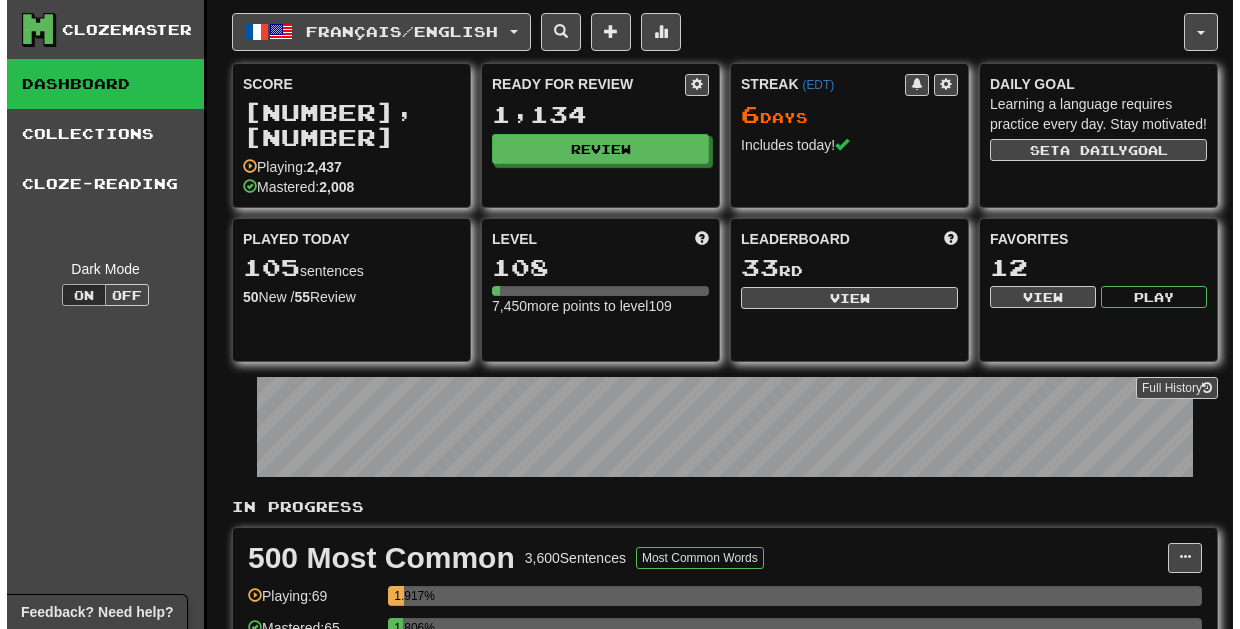 scroll, scrollTop: 0, scrollLeft: 0, axis: both 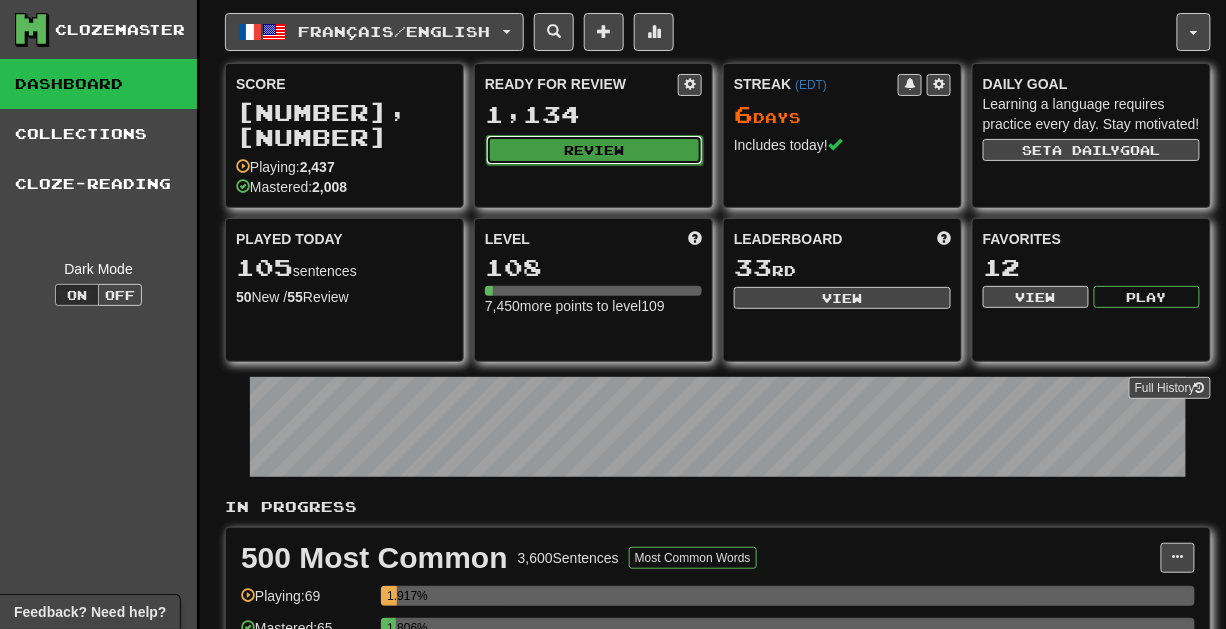 click on "Review" at bounding box center [594, 150] 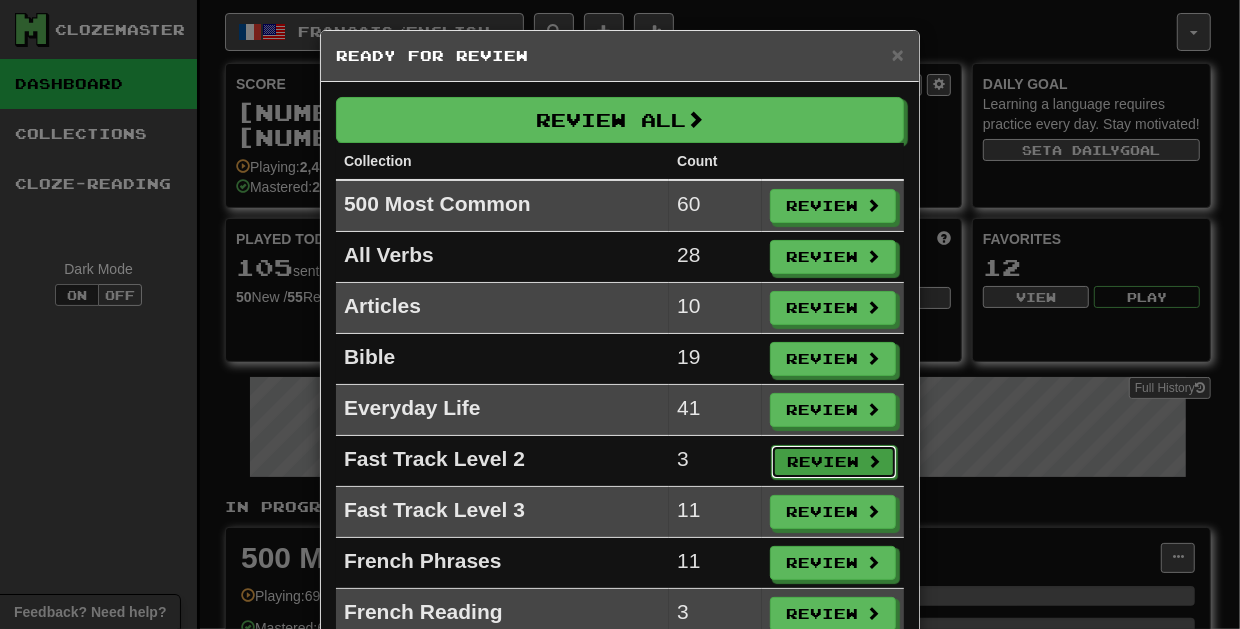 click on "Review" at bounding box center (834, 462) 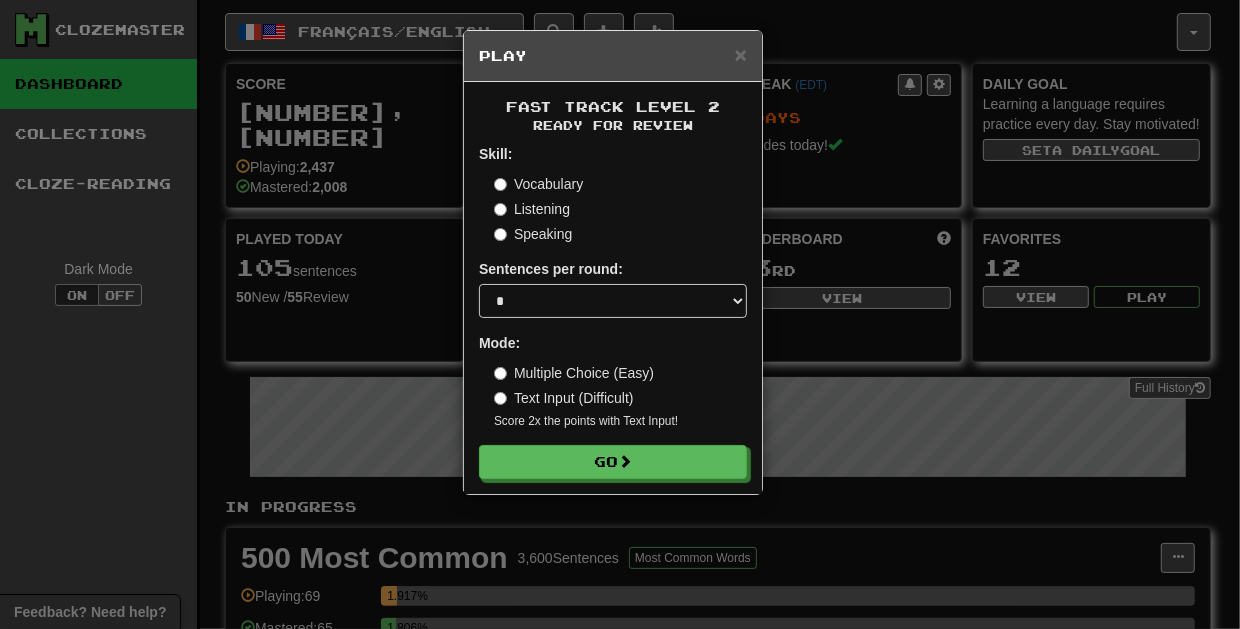 click on "Skill: Vocabulary Listening Speaking Sentences per round: * ** ** ** ** ** *** ******** Mode: Multiple Choice (Easy) Text Input (Difficult) Score 2x the points with Text Input ! Go" at bounding box center [613, 311] 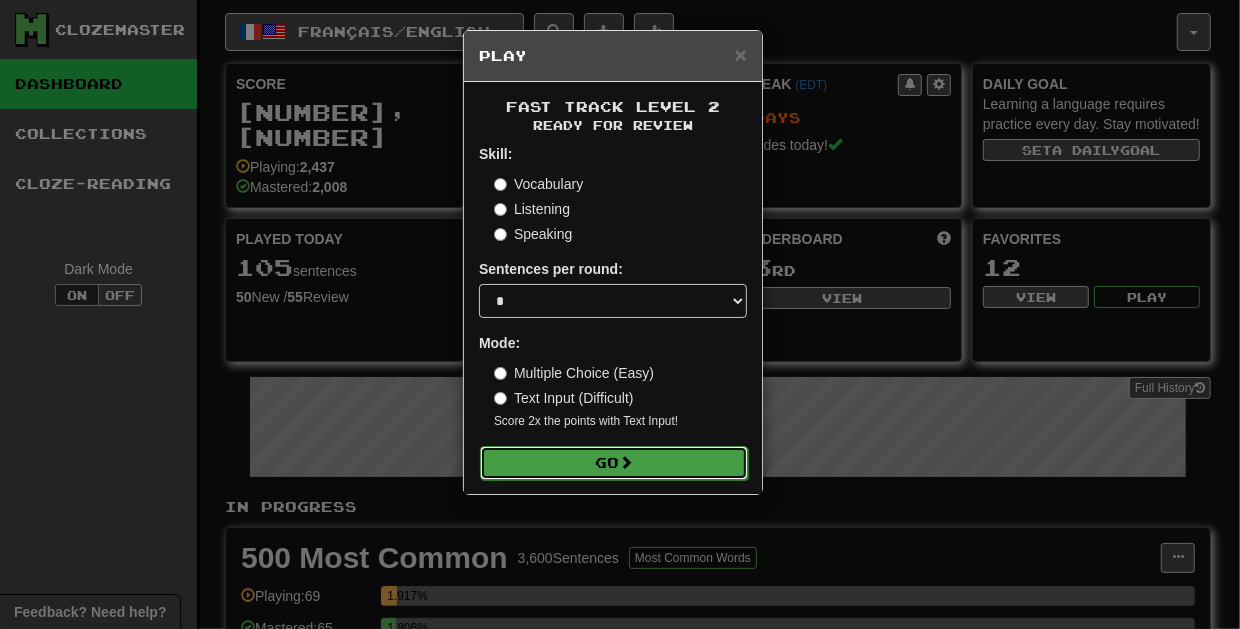 click at bounding box center (626, 462) 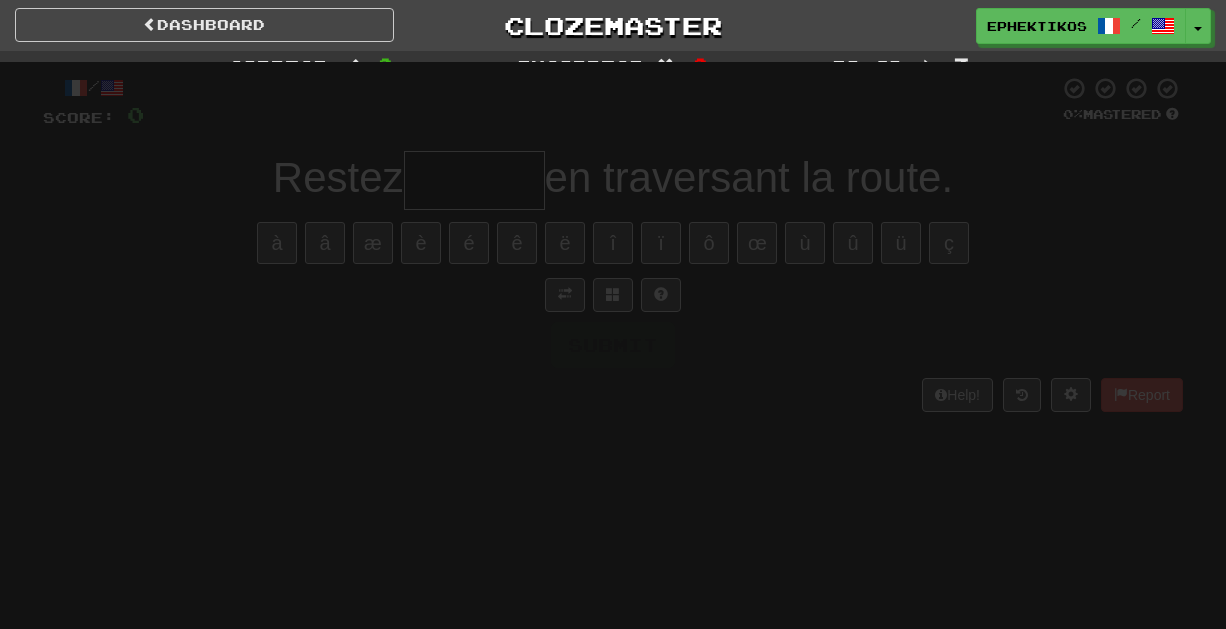 scroll, scrollTop: 0, scrollLeft: 0, axis: both 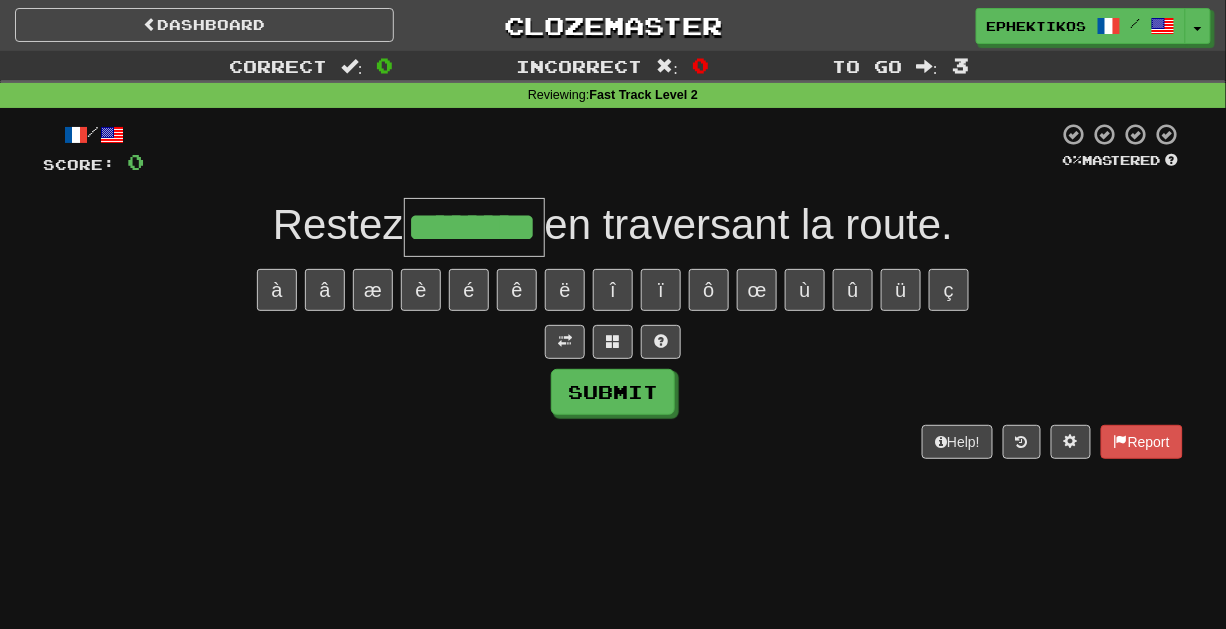 type on "********" 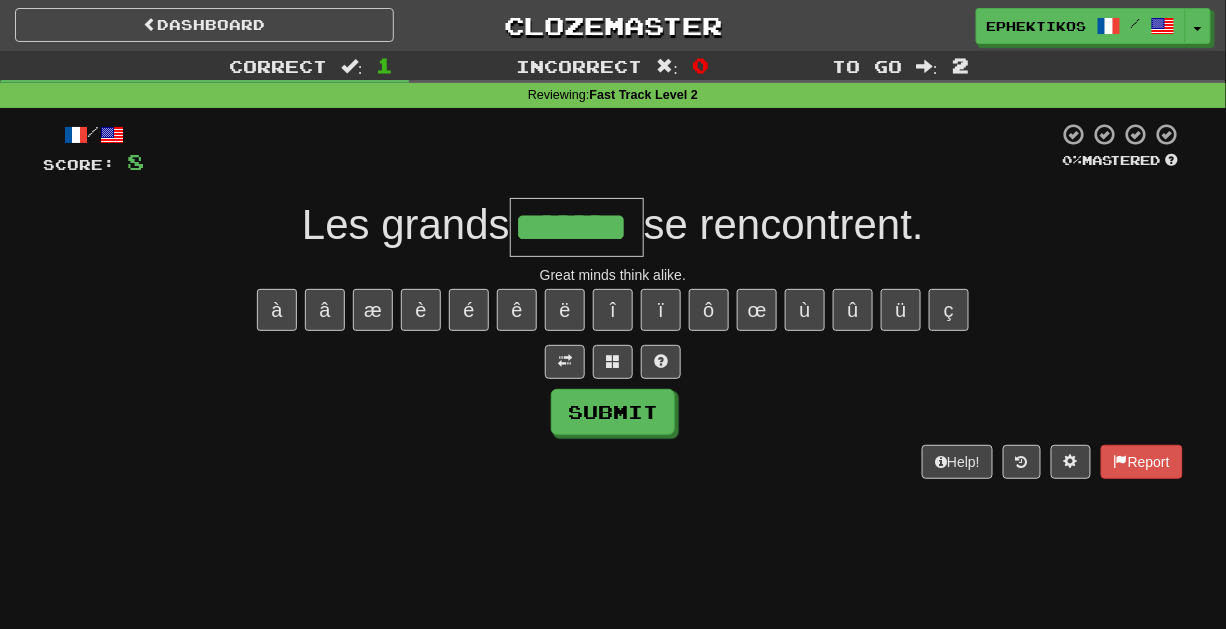 type on "*******" 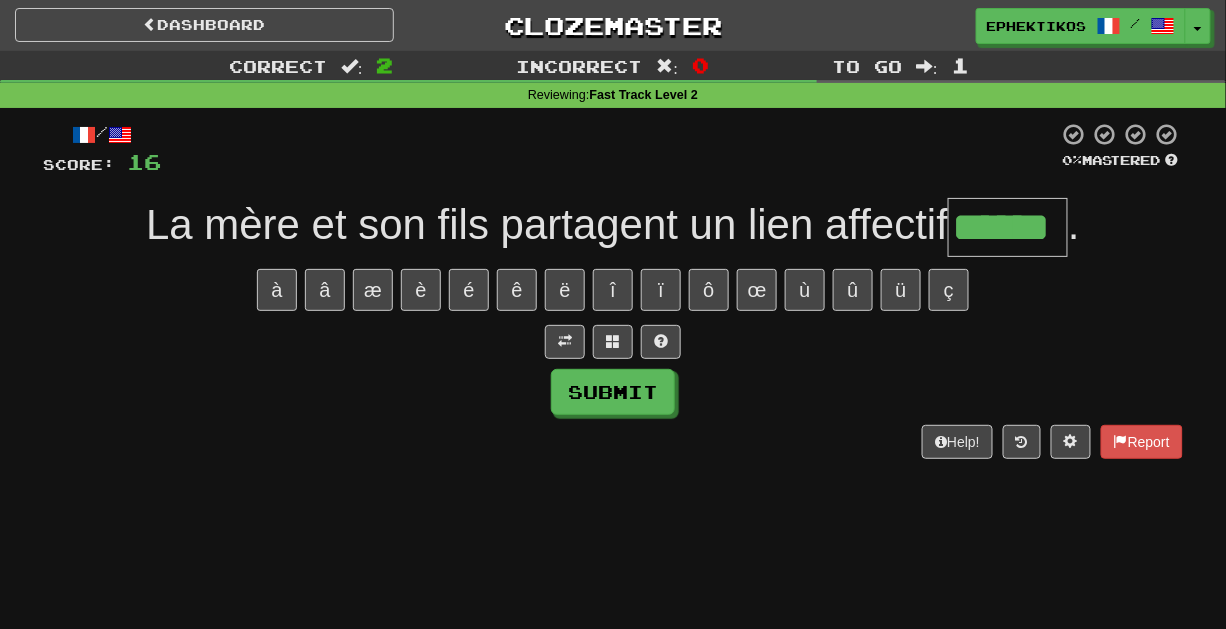 type on "******" 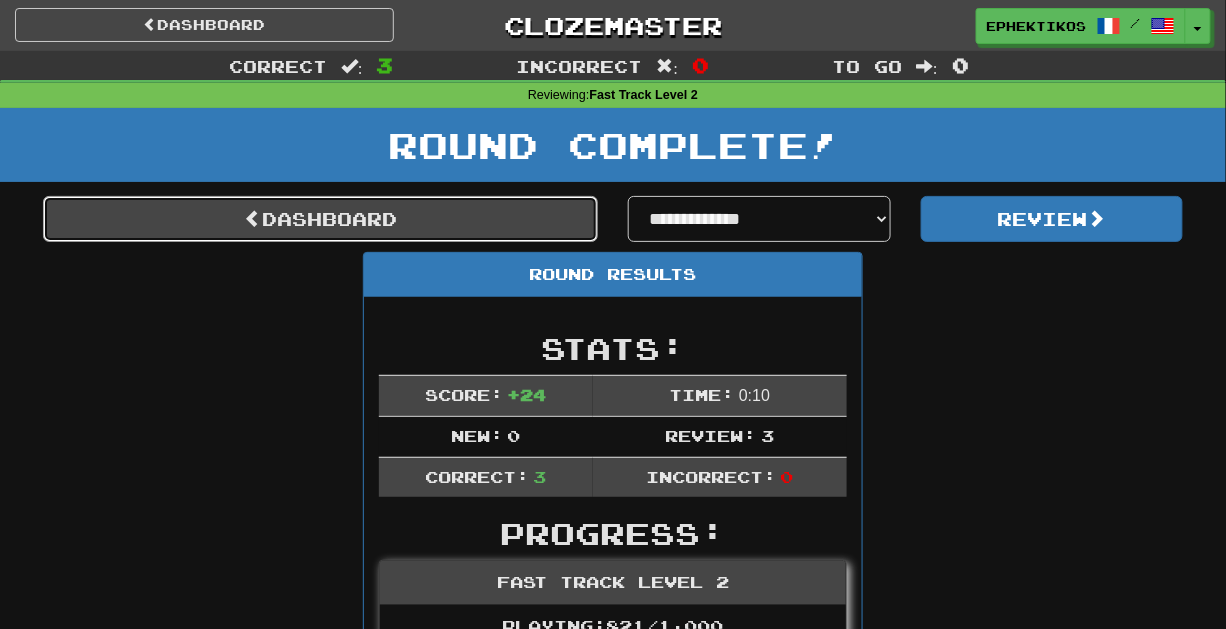 click on "Dashboard" at bounding box center (320, 219) 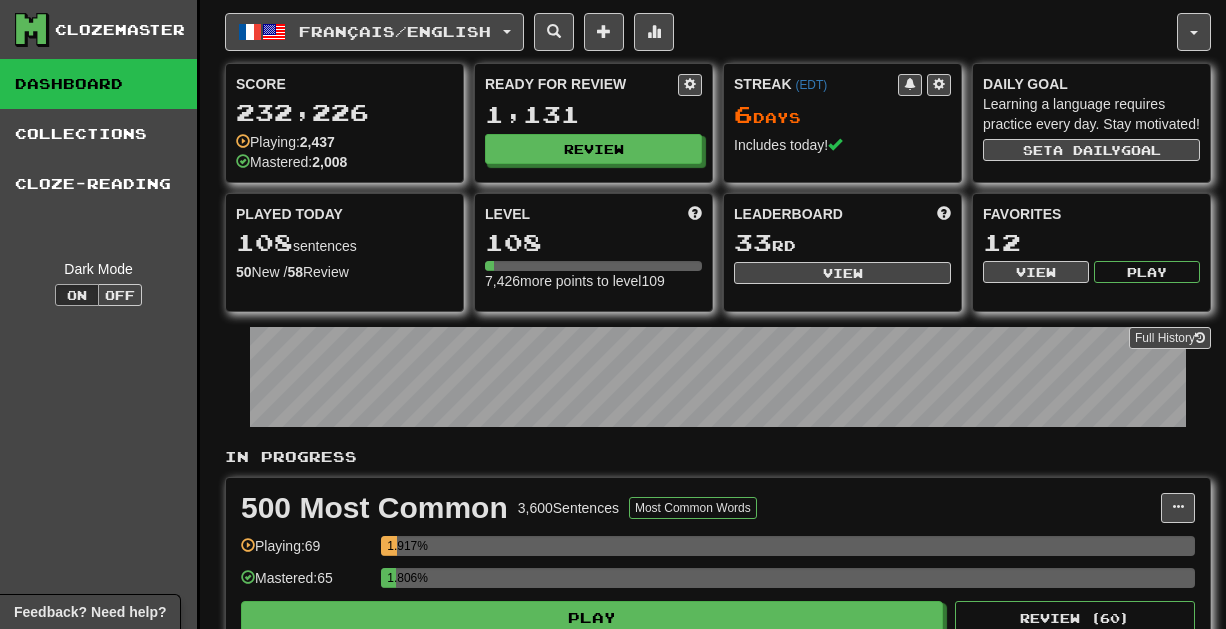 scroll, scrollTop: 0, scrollLeft: 0, axis: both 